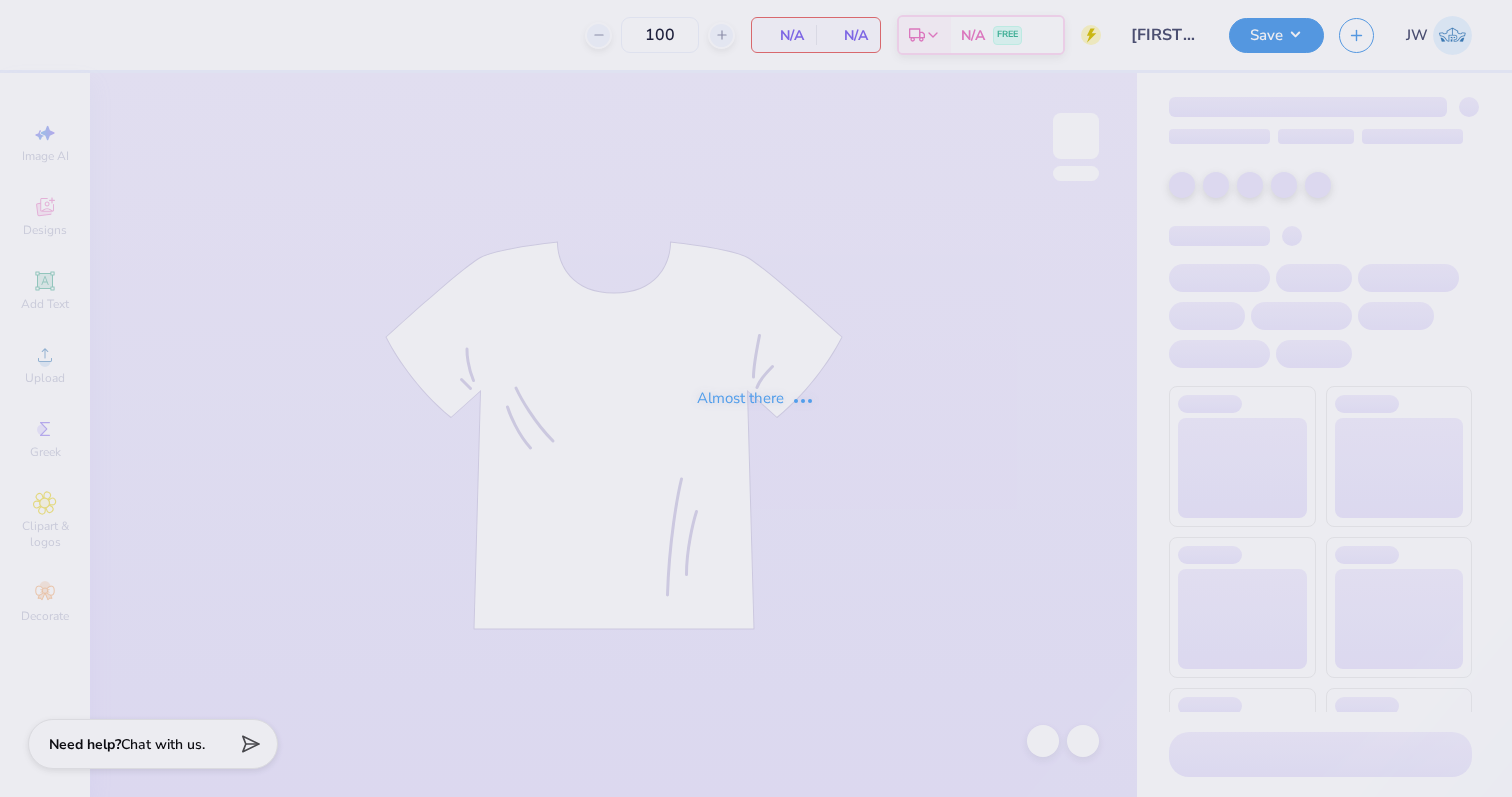 scroll, scrollTop: 0, scrollLeft: 0, axis: both 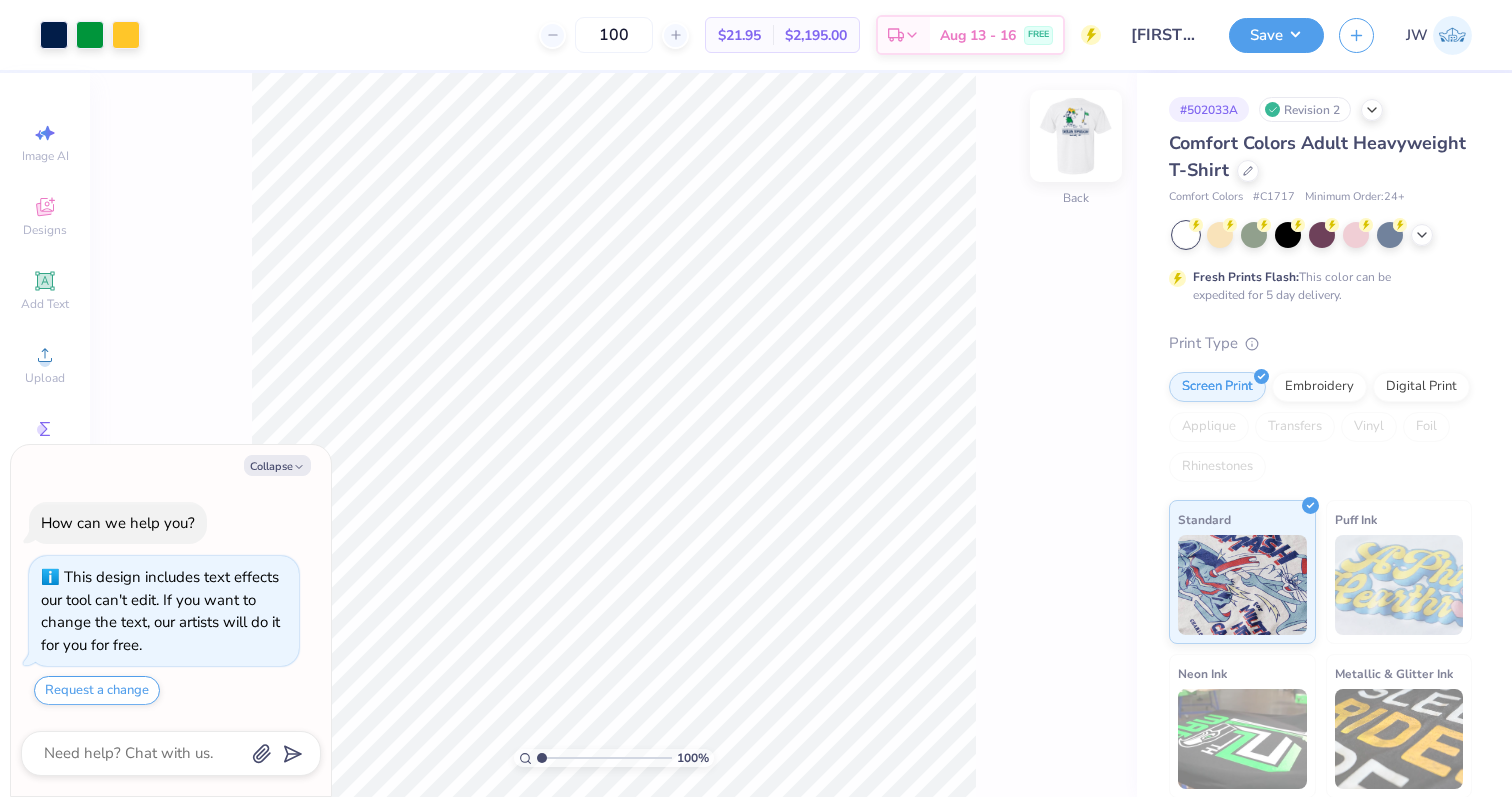 click at bounding box center (1076, 136) 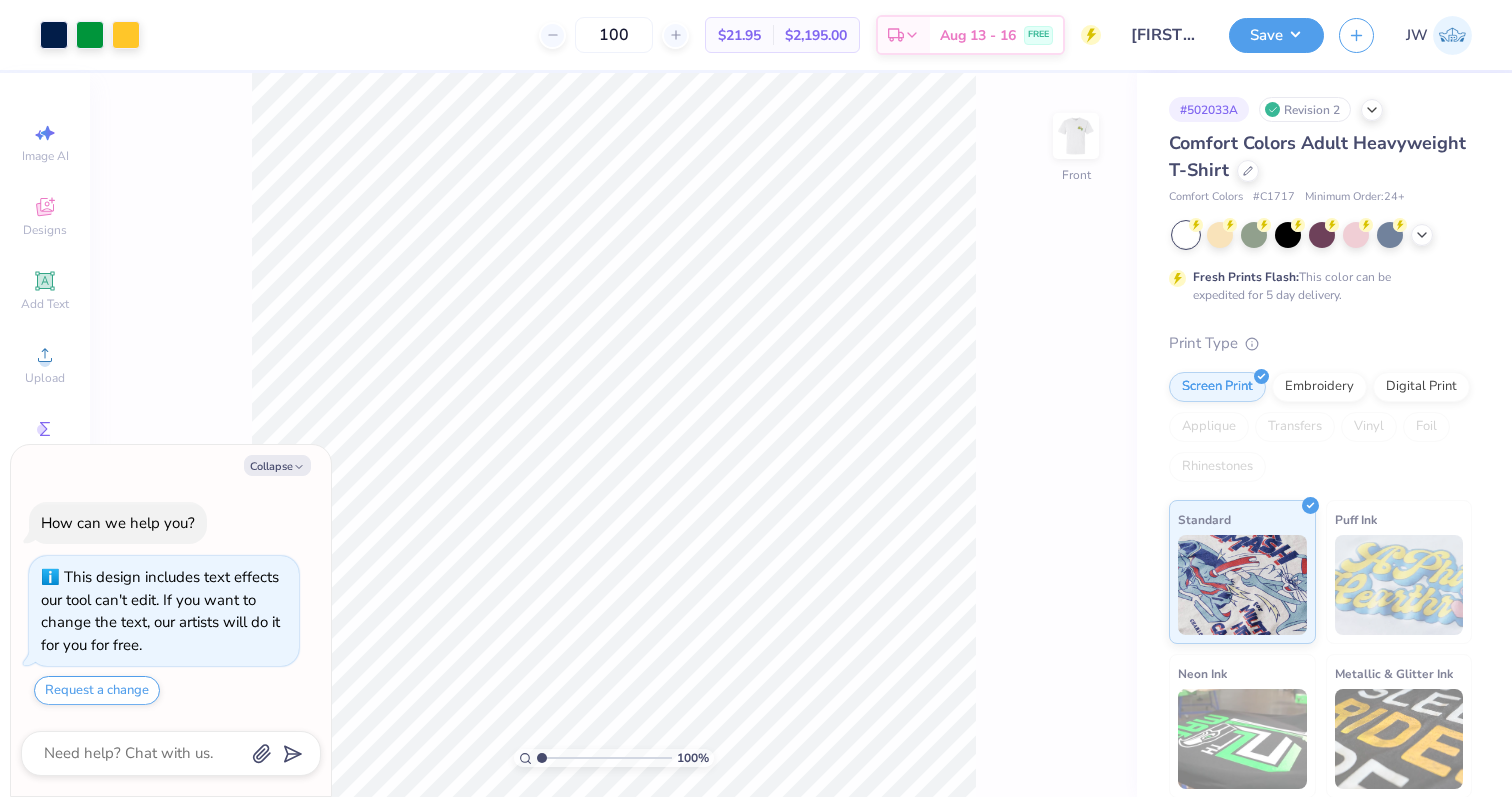 type on "3.45" 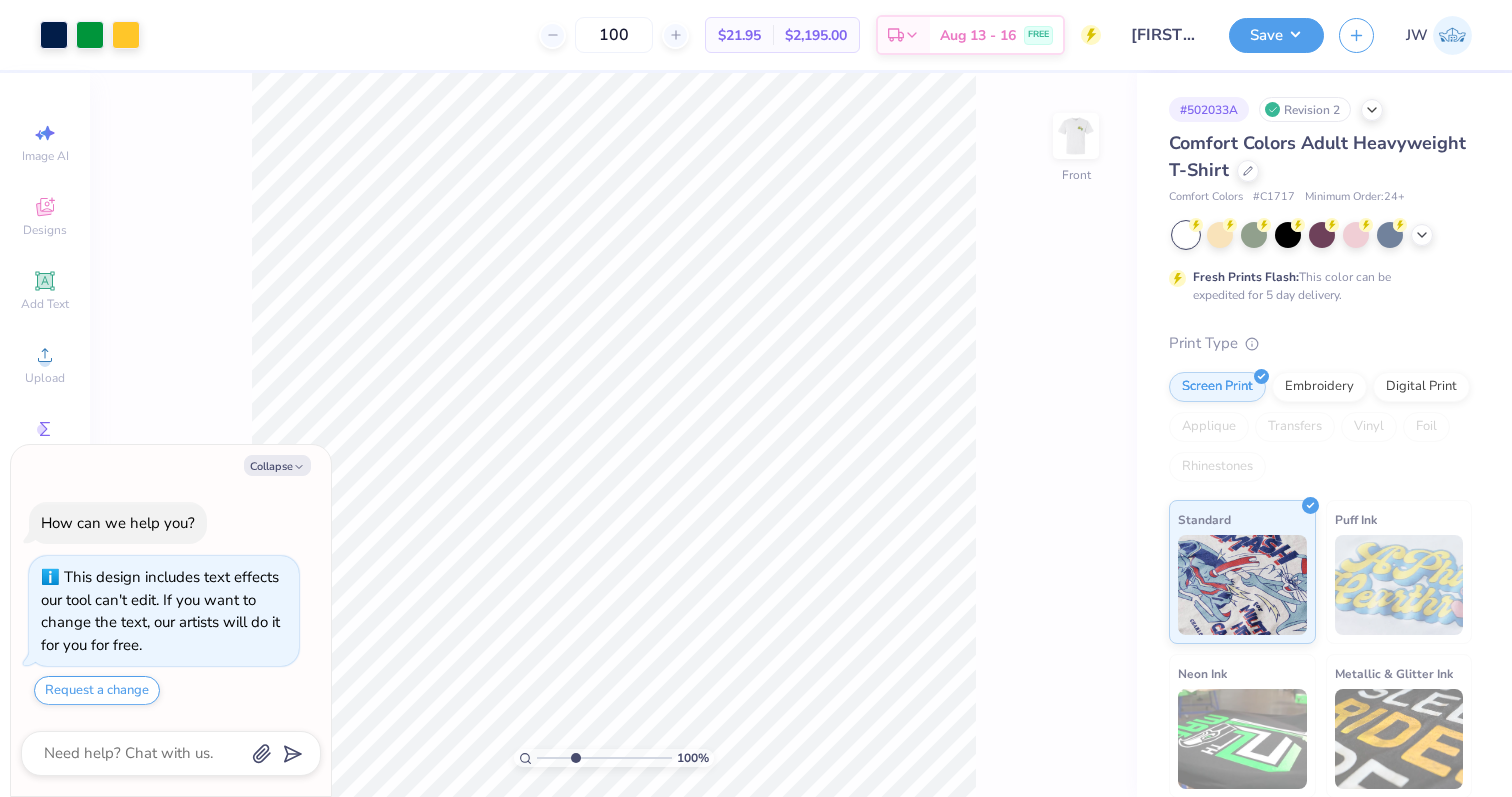 type on "x" 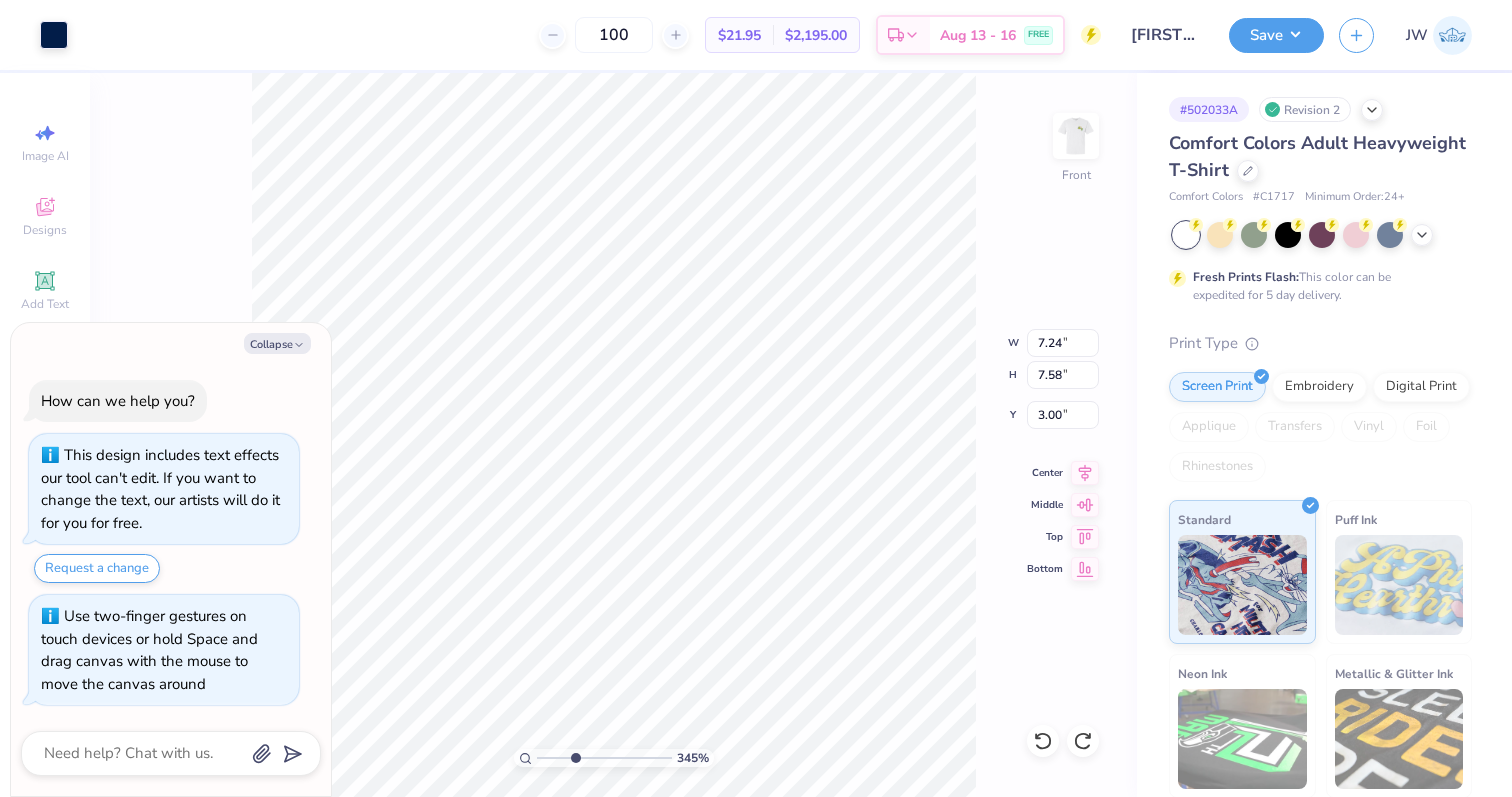 type on "x" 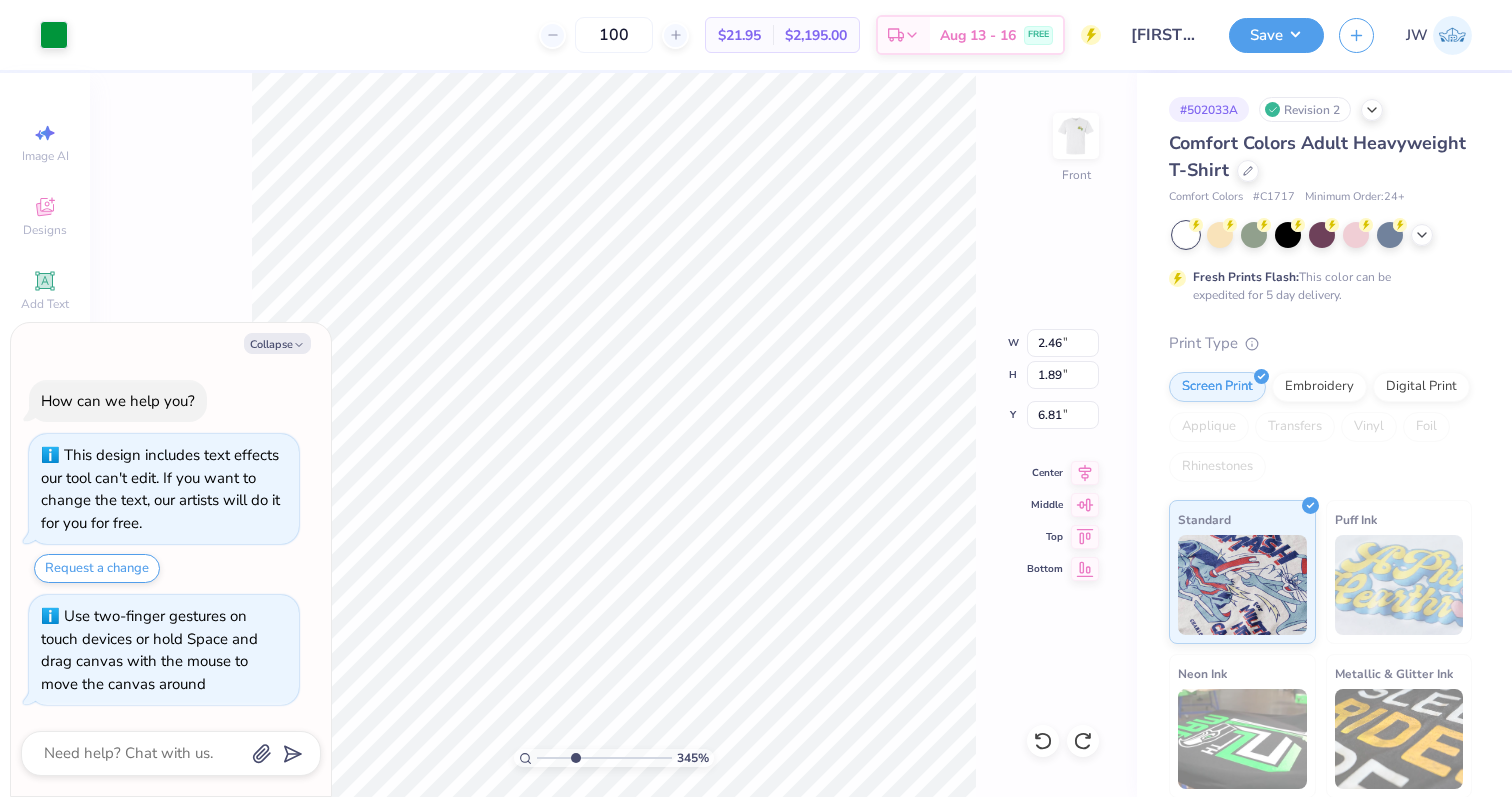 type on "x" 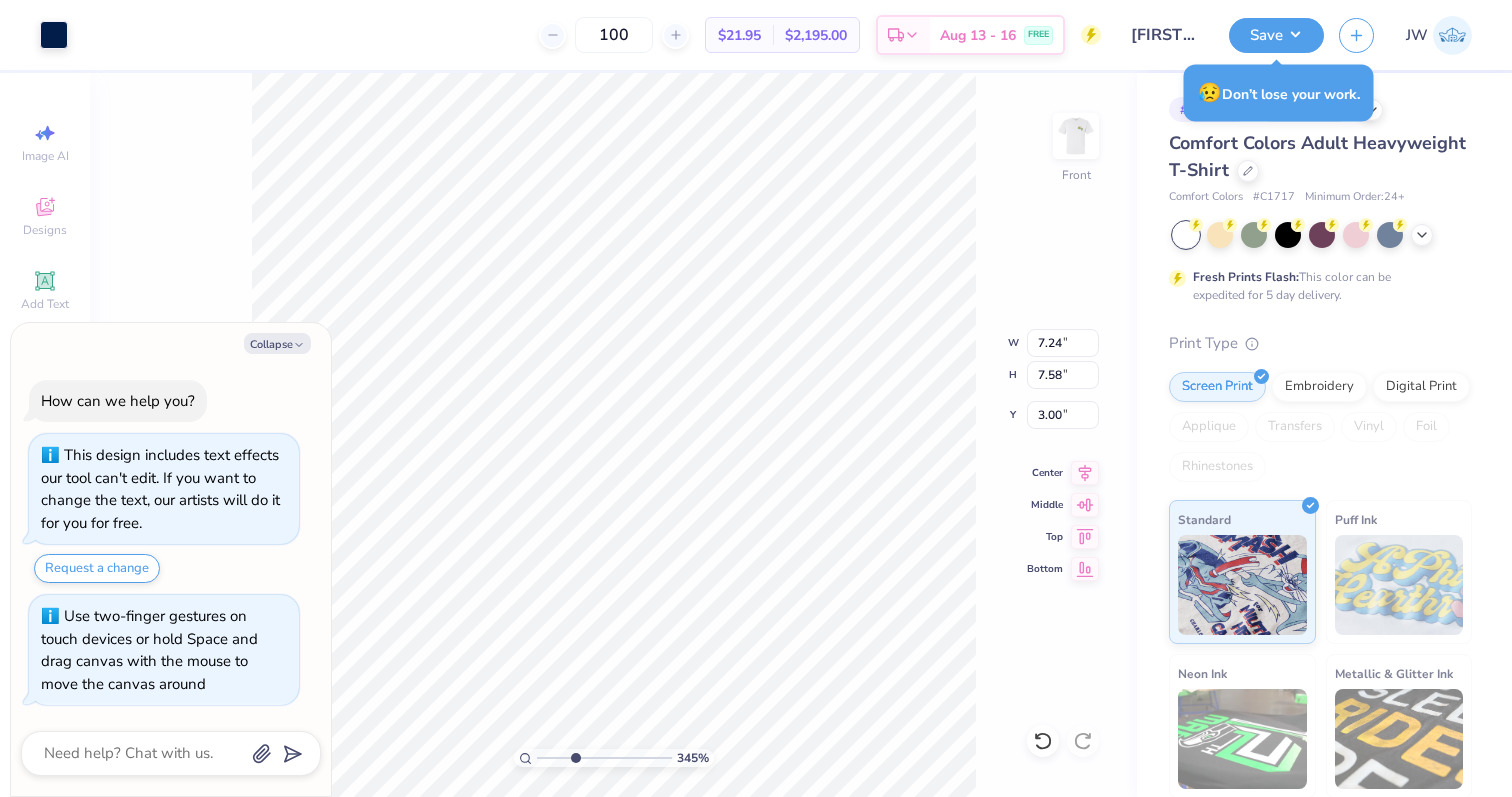 type on "x" 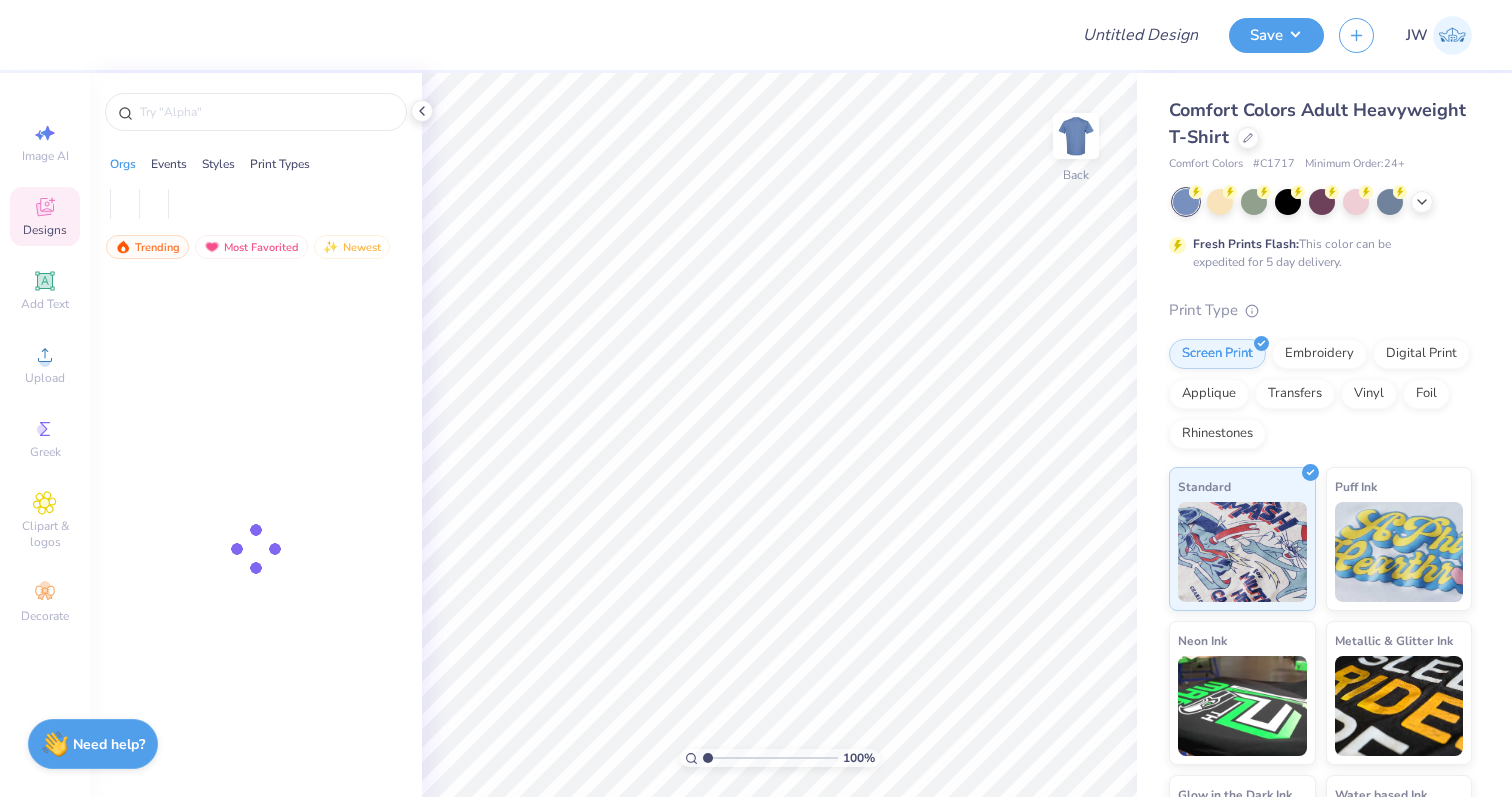 scroll, scrollTop: 0, scrollLeft: 0, axis: both 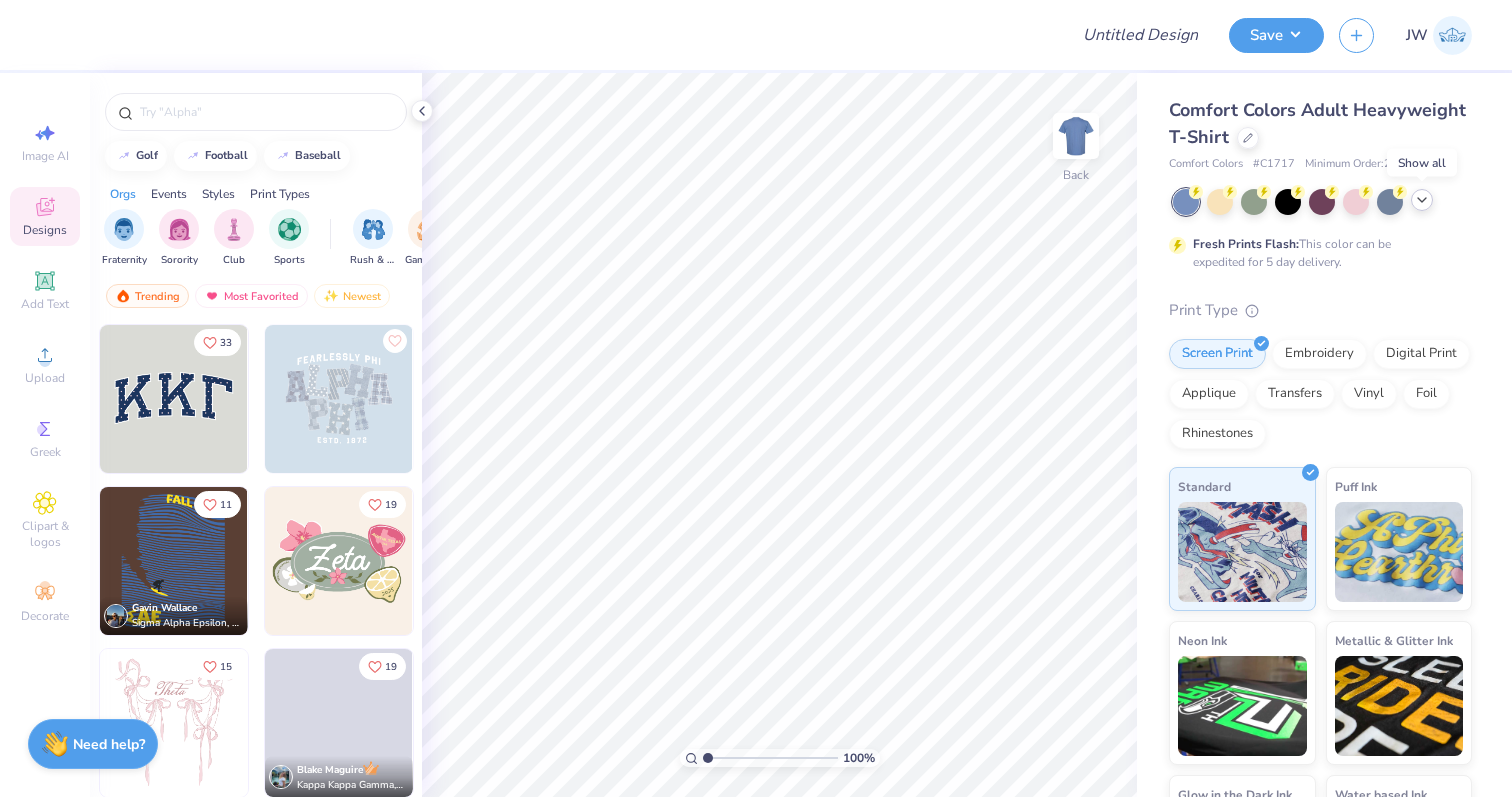 click 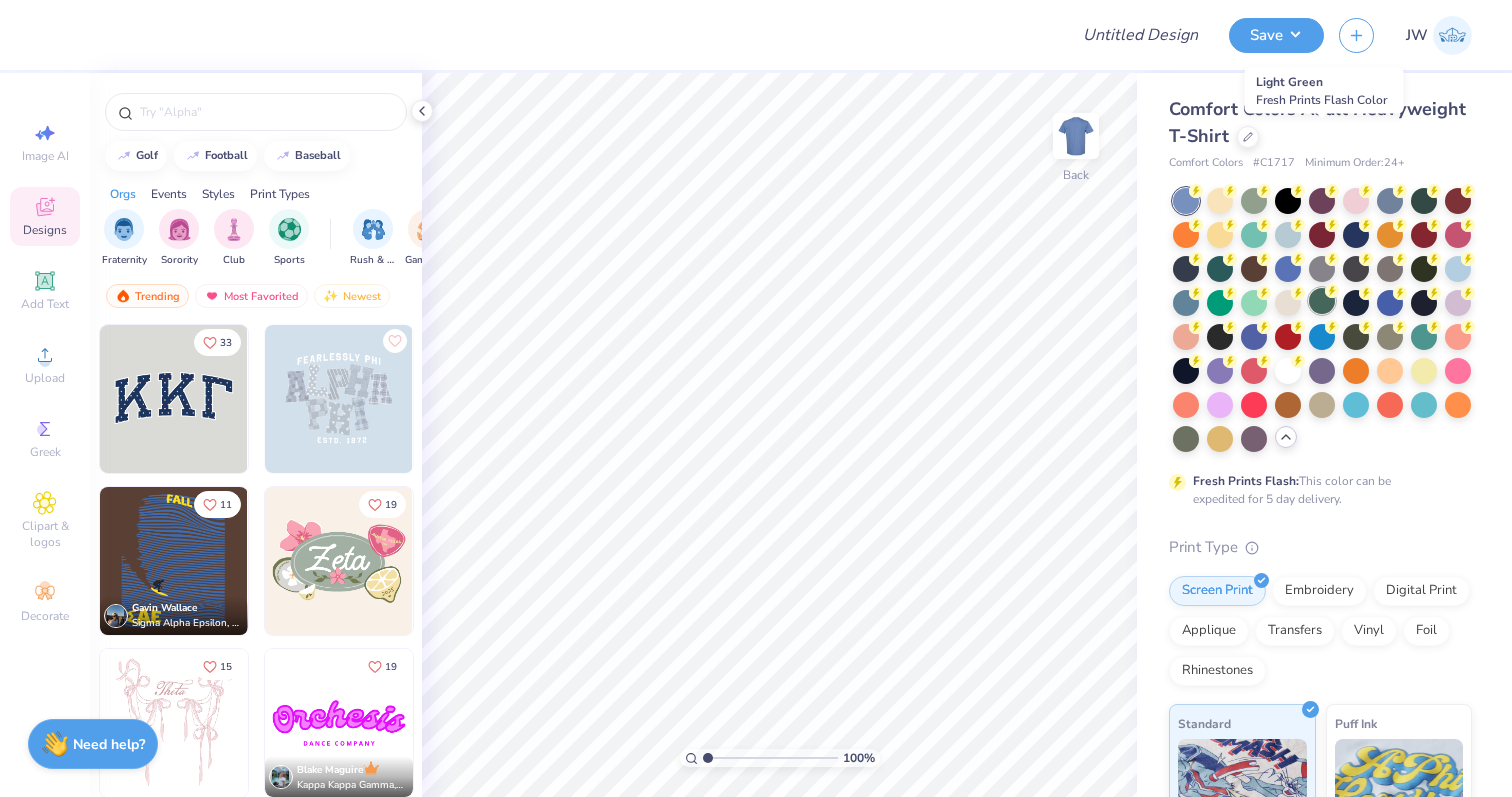 scroll, scrollTop: 0, scrollLeft: 0, axis: both 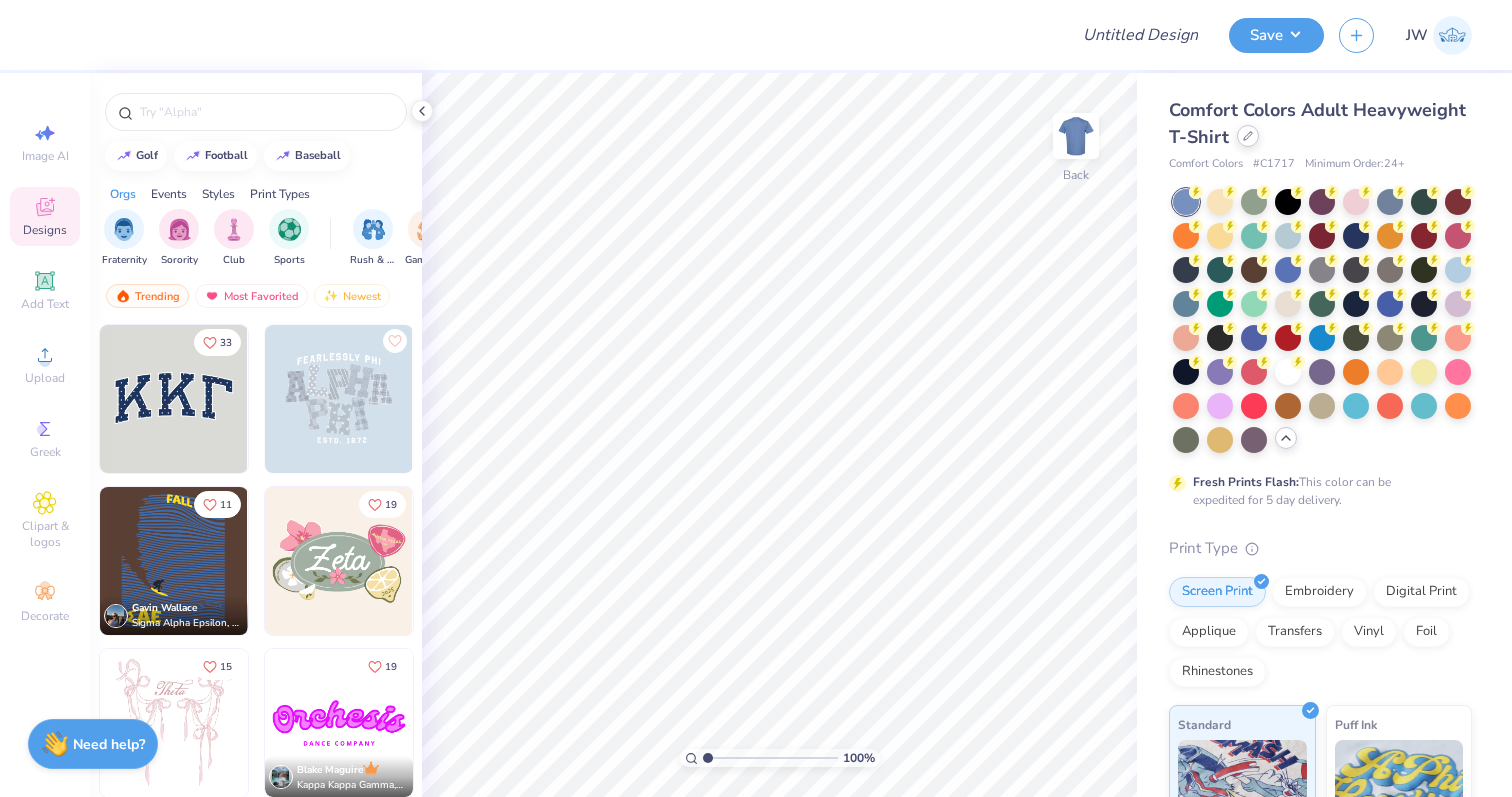 click 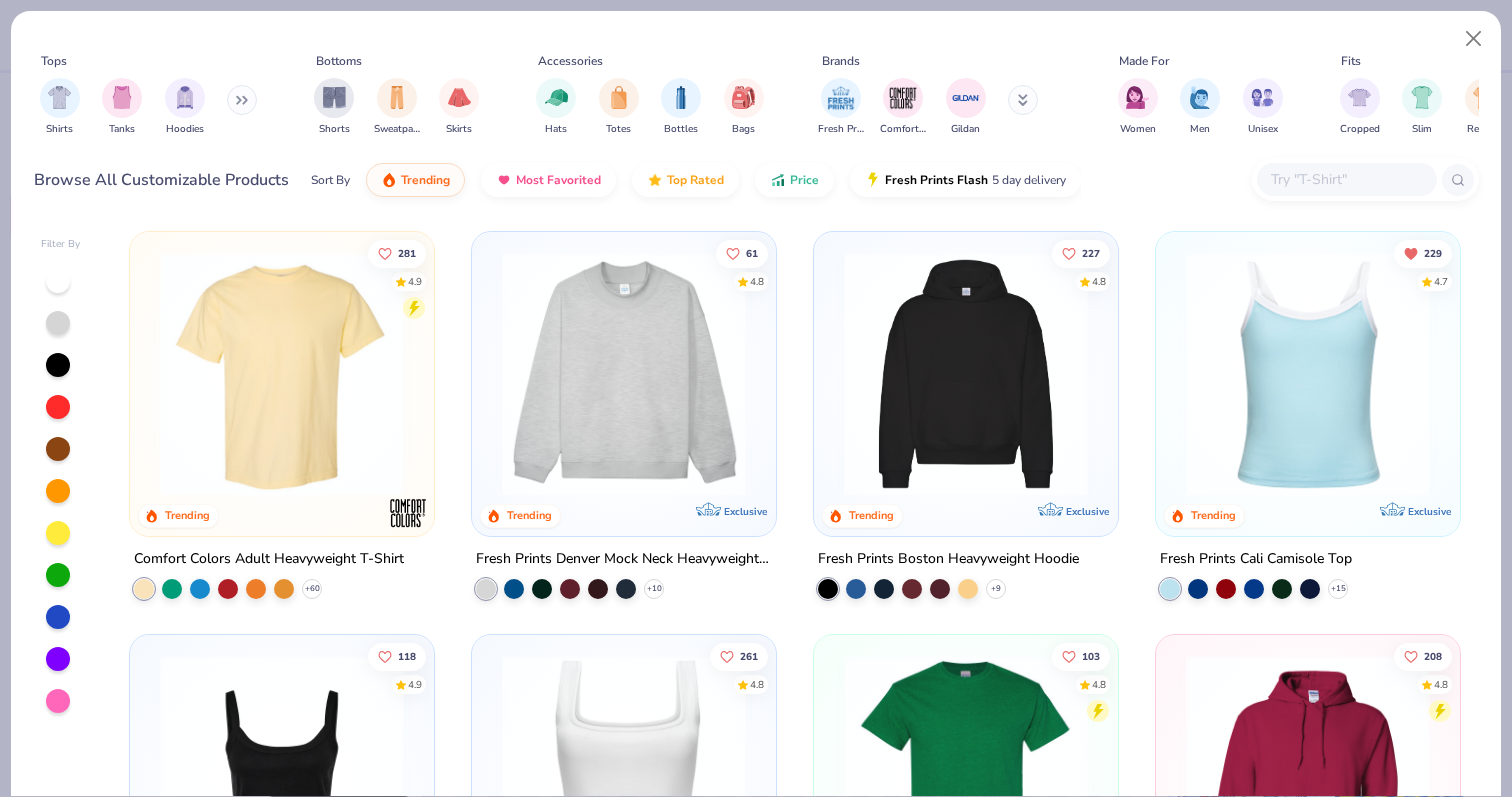 click at bounding box center (624, 374) 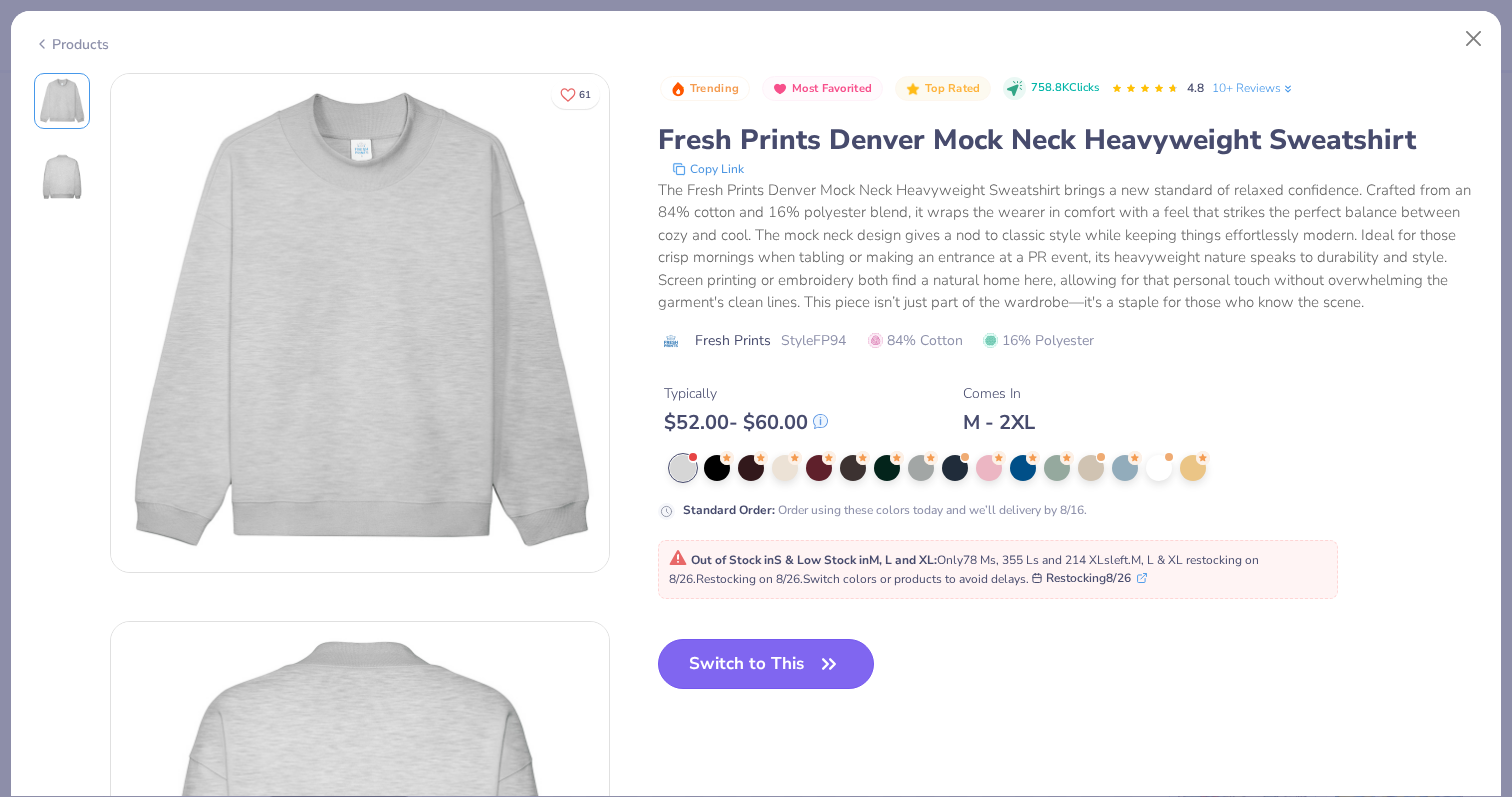 click on "Switch to This" at bounding box center (766, 664) 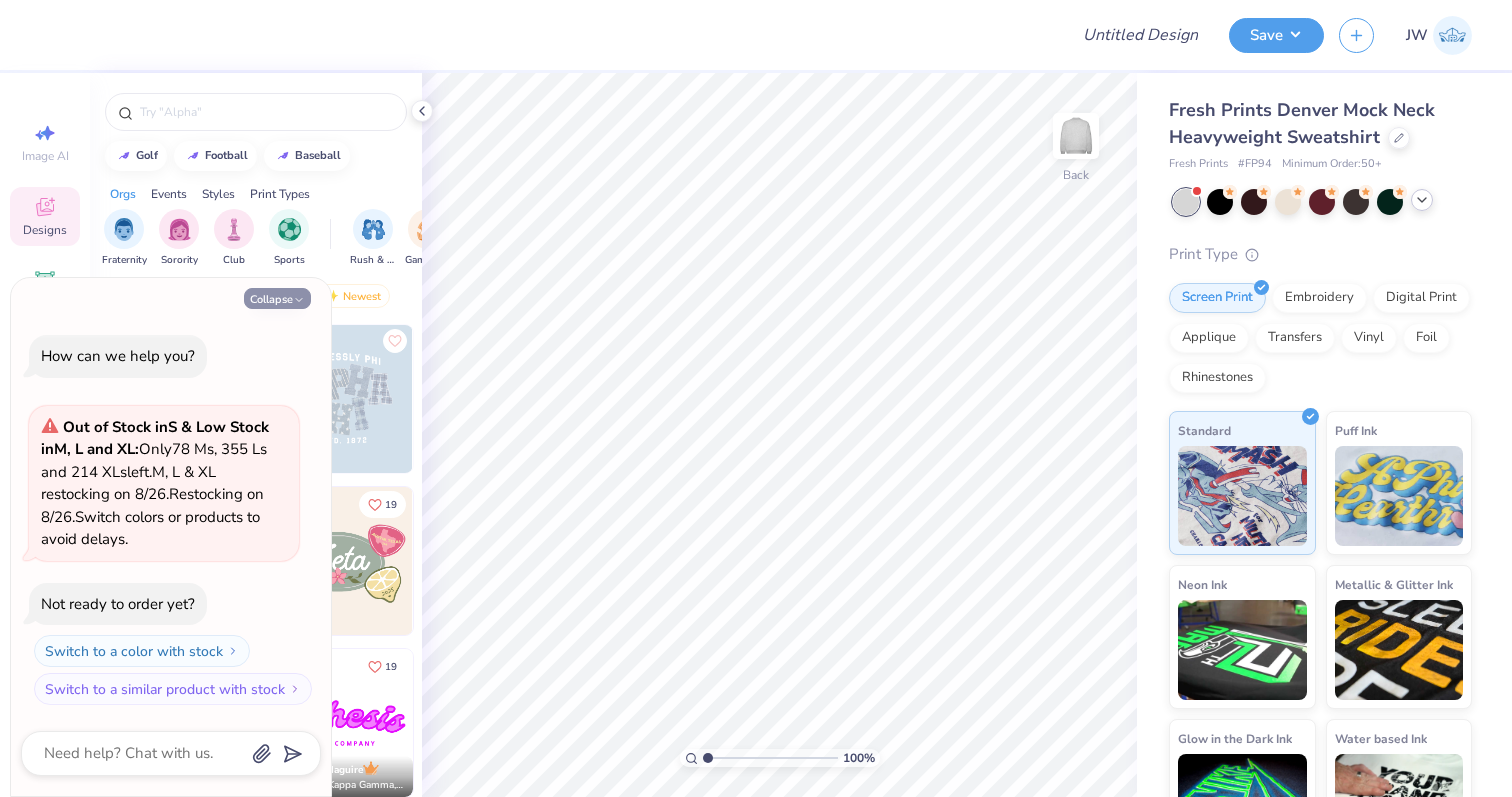 click on "Collapse" at bounding box center (277, 298) 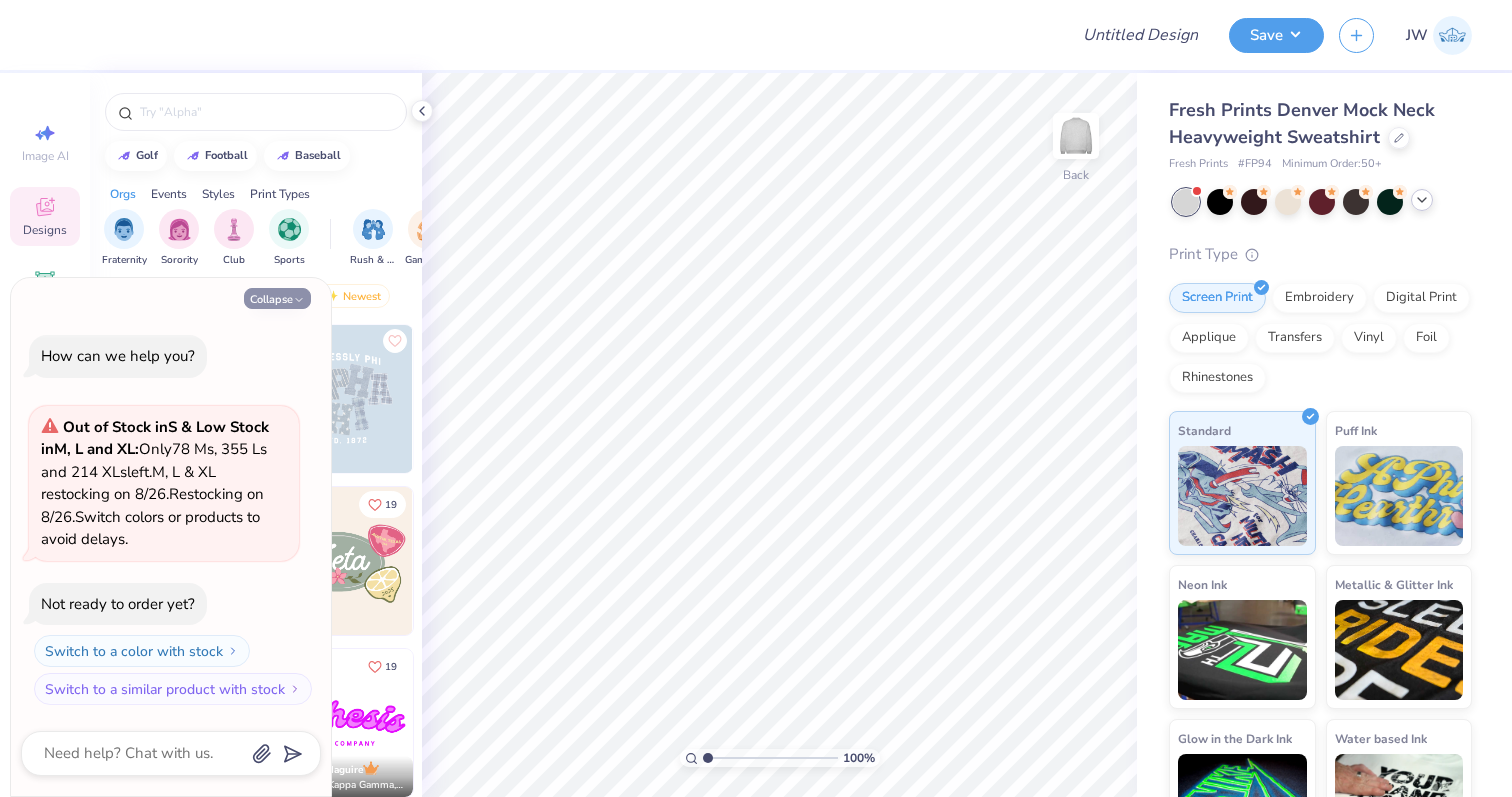 type on "x" 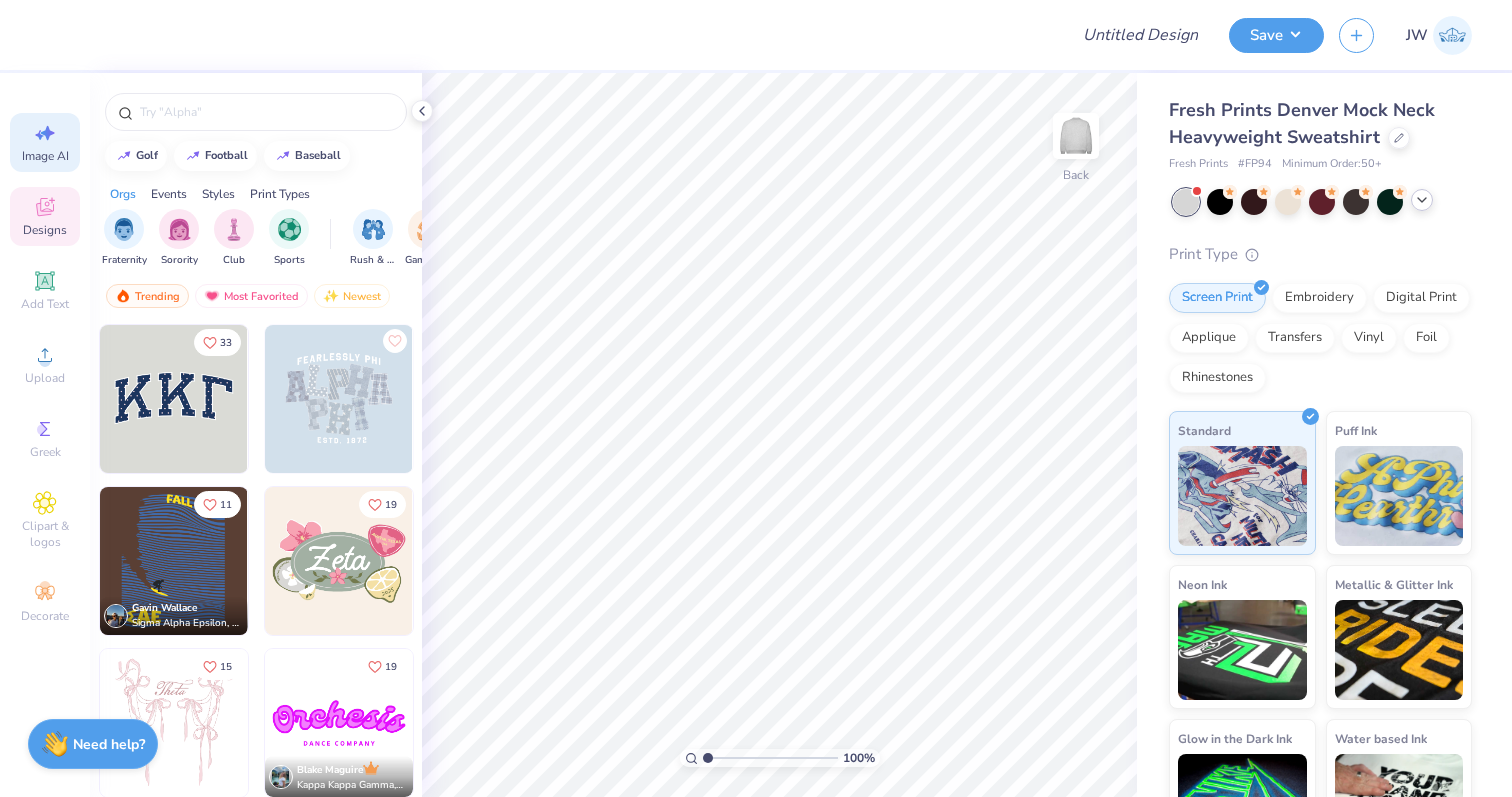click 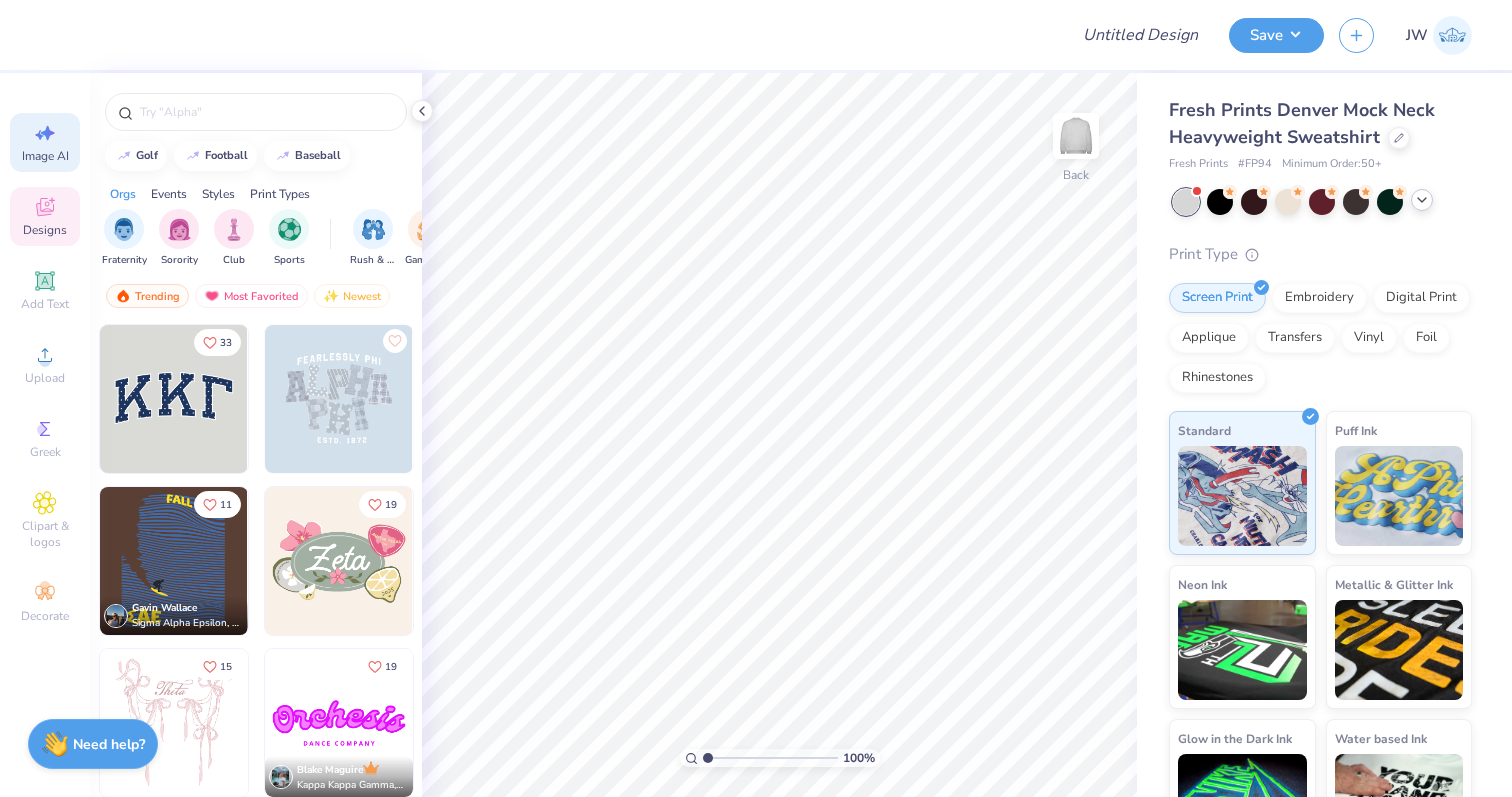 select on "4" 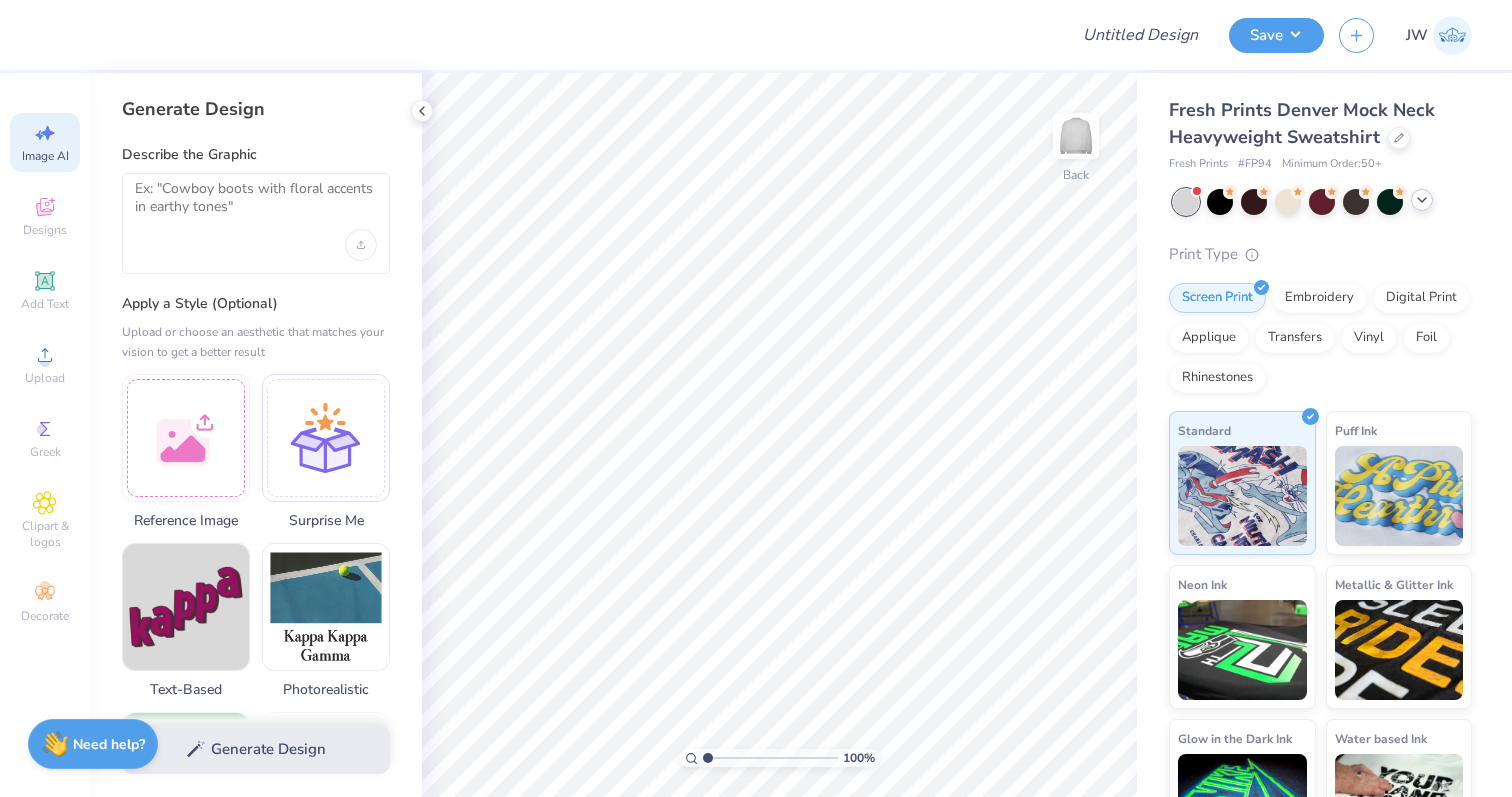 click at bounding box center [256, 223] 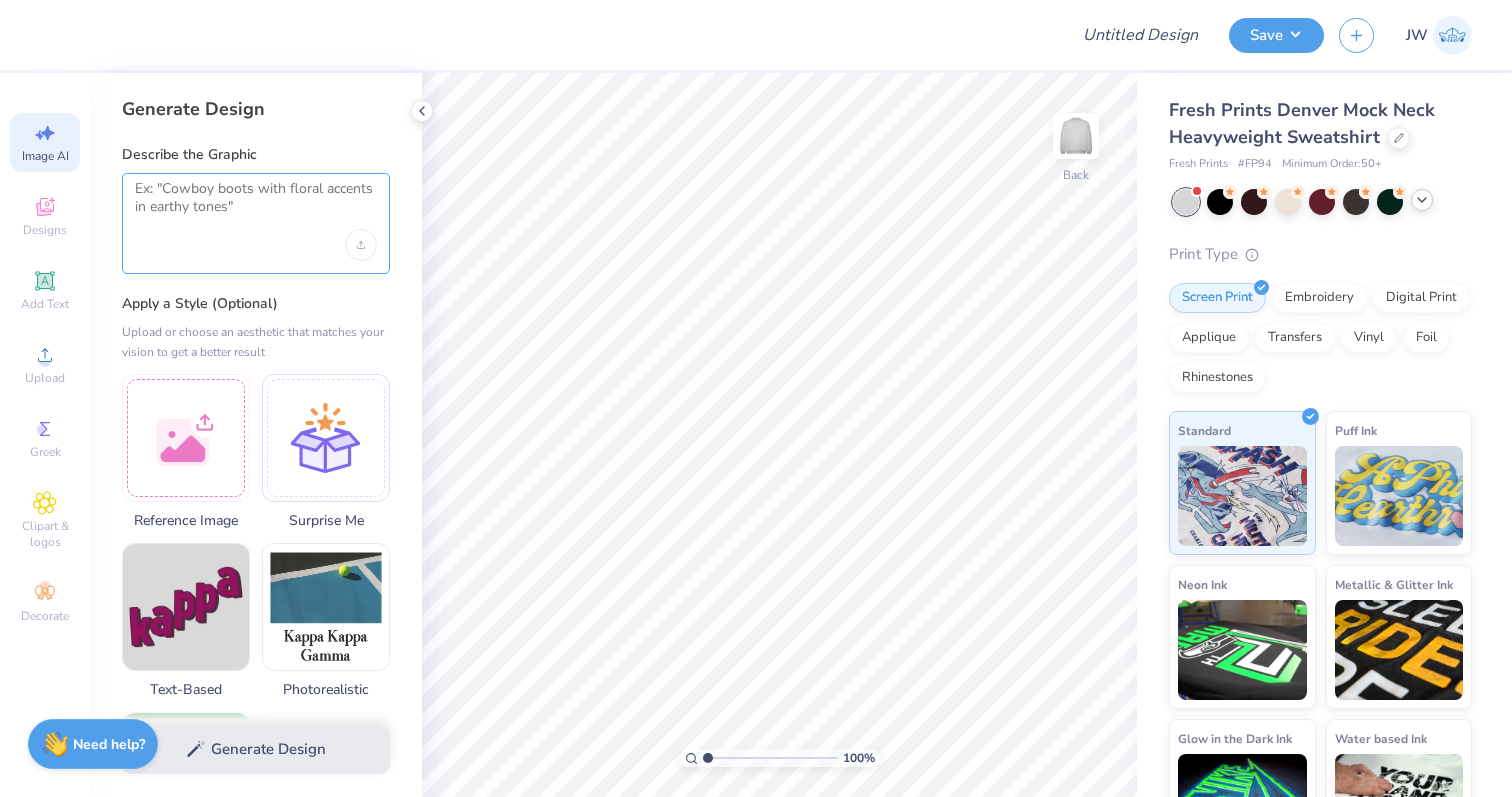 click at bounding box center [256, 205] 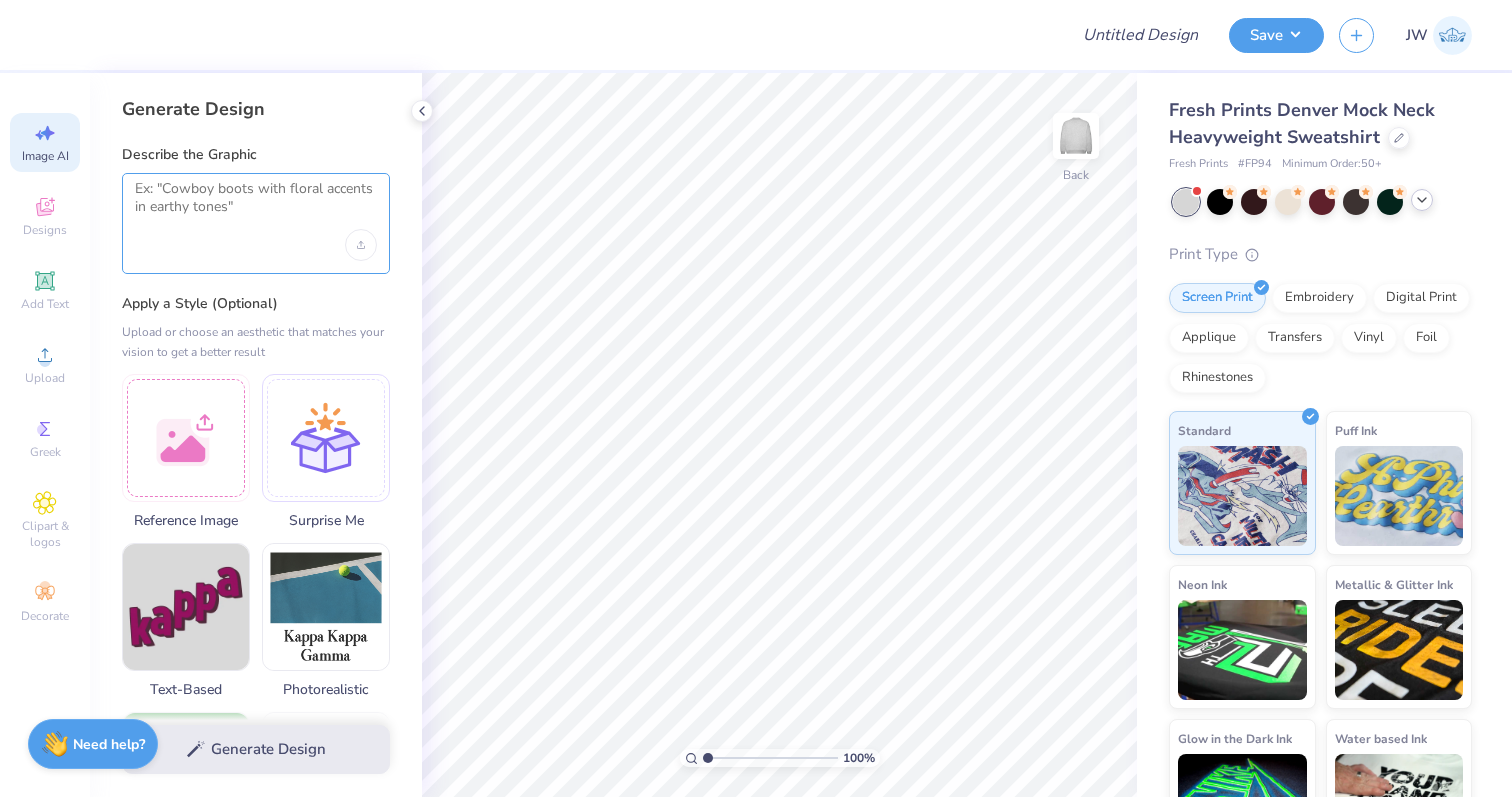 click at bounding box center (256, 205) 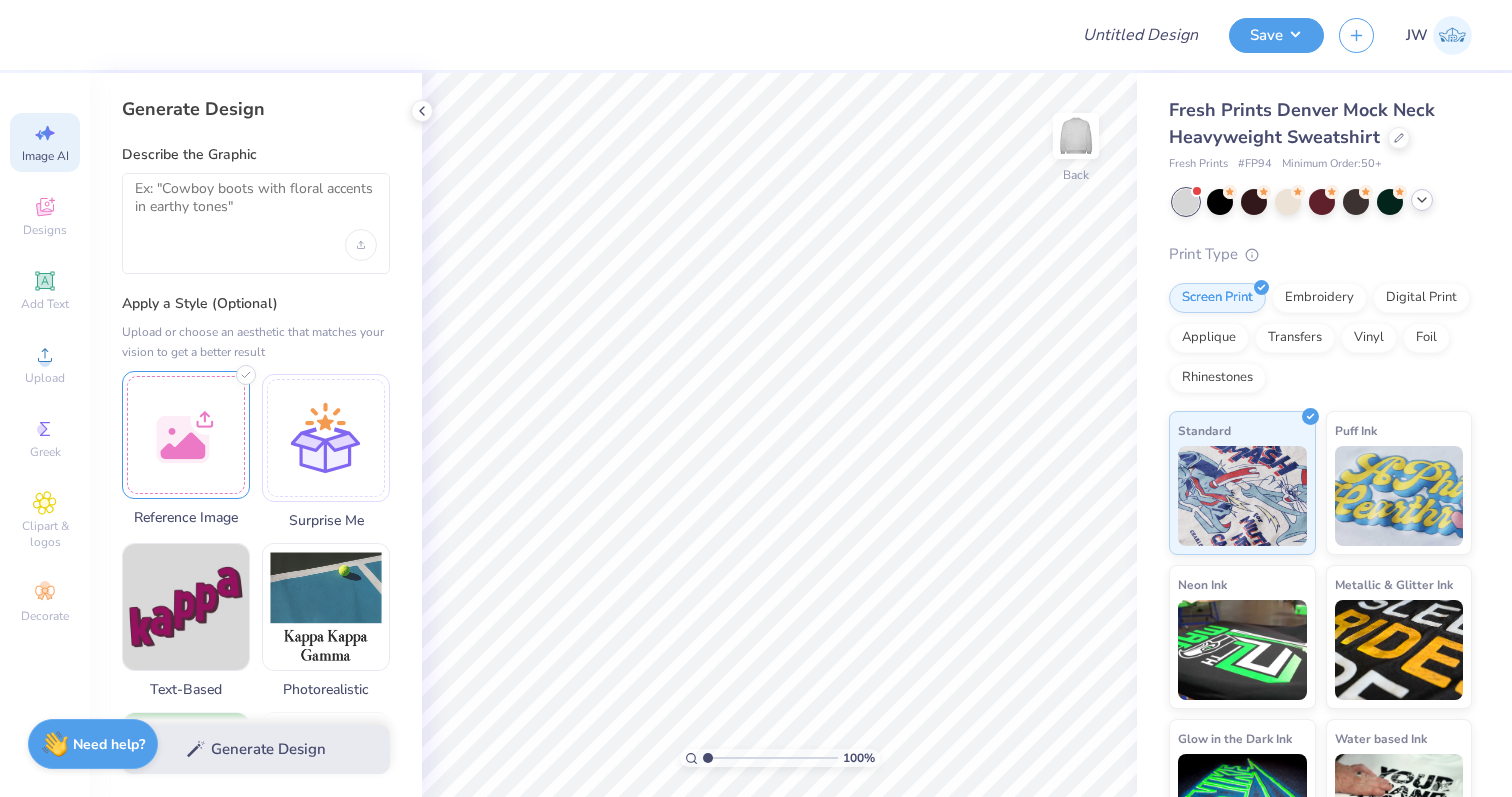 click at bounding box center (186, 435) 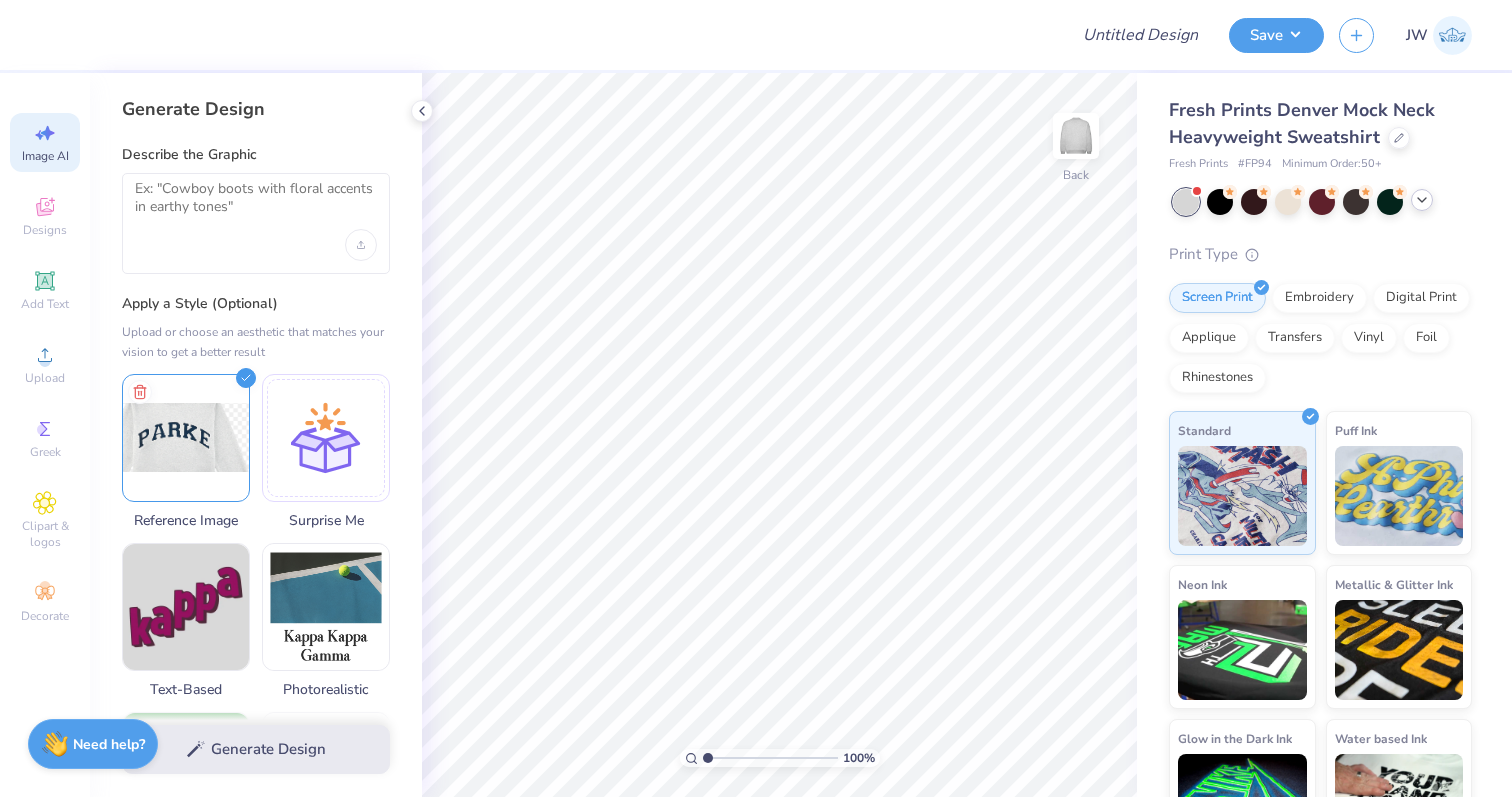 click at bounding box center [256, 223] 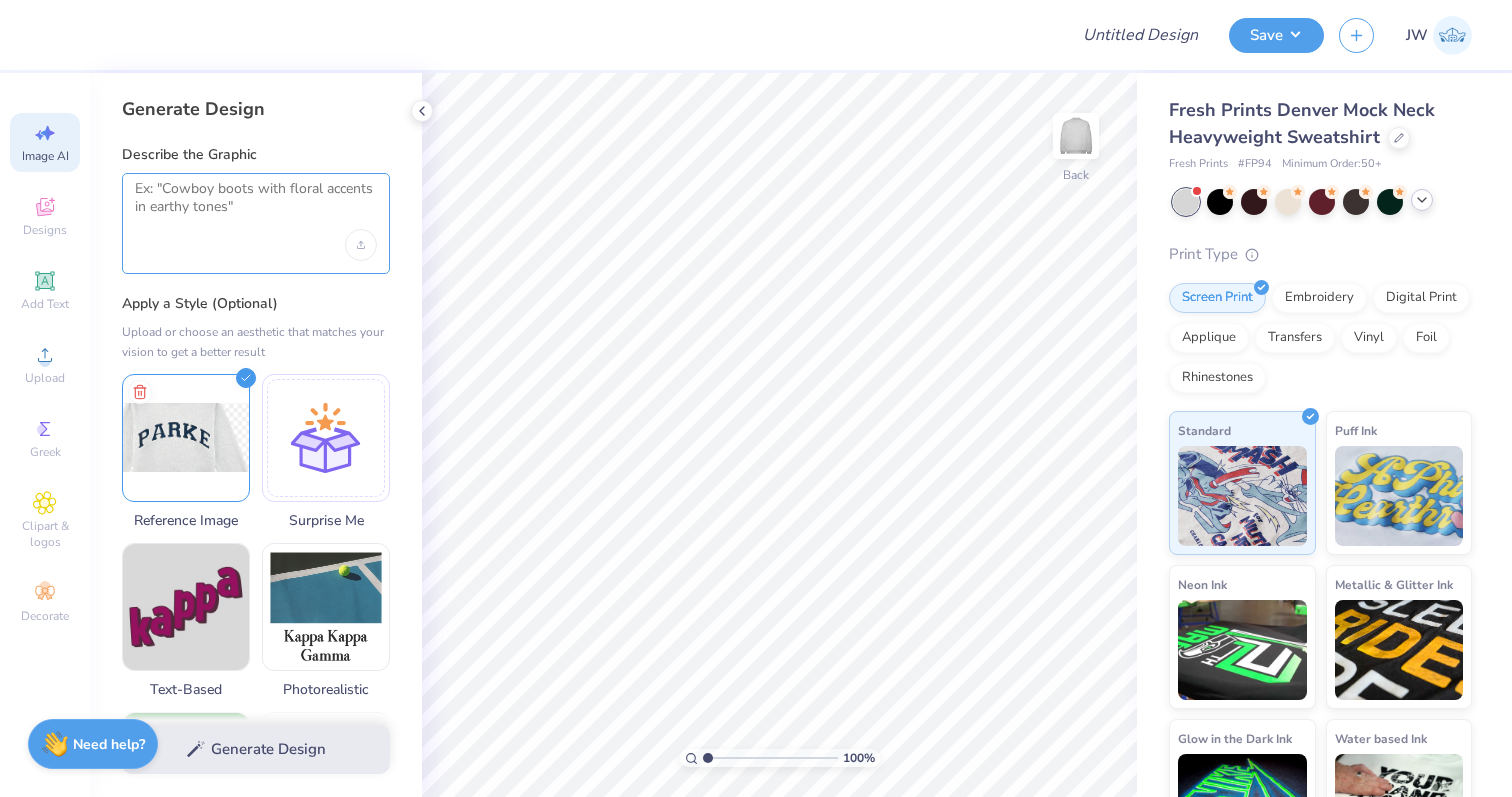 click at bounding box center [256, 205] 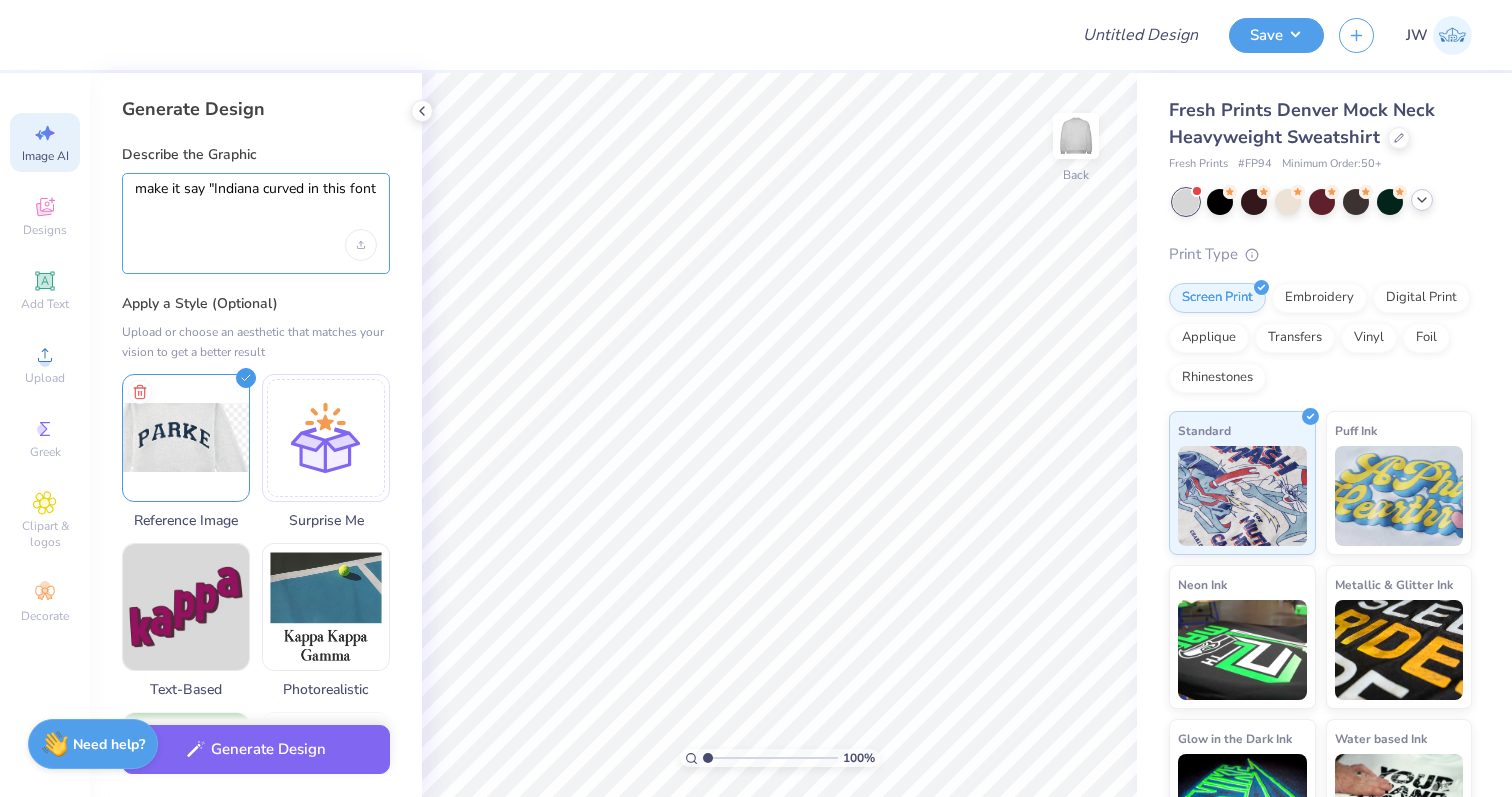 click on "make it say "Indiana curved in this font" at bounding box center [256, 205] 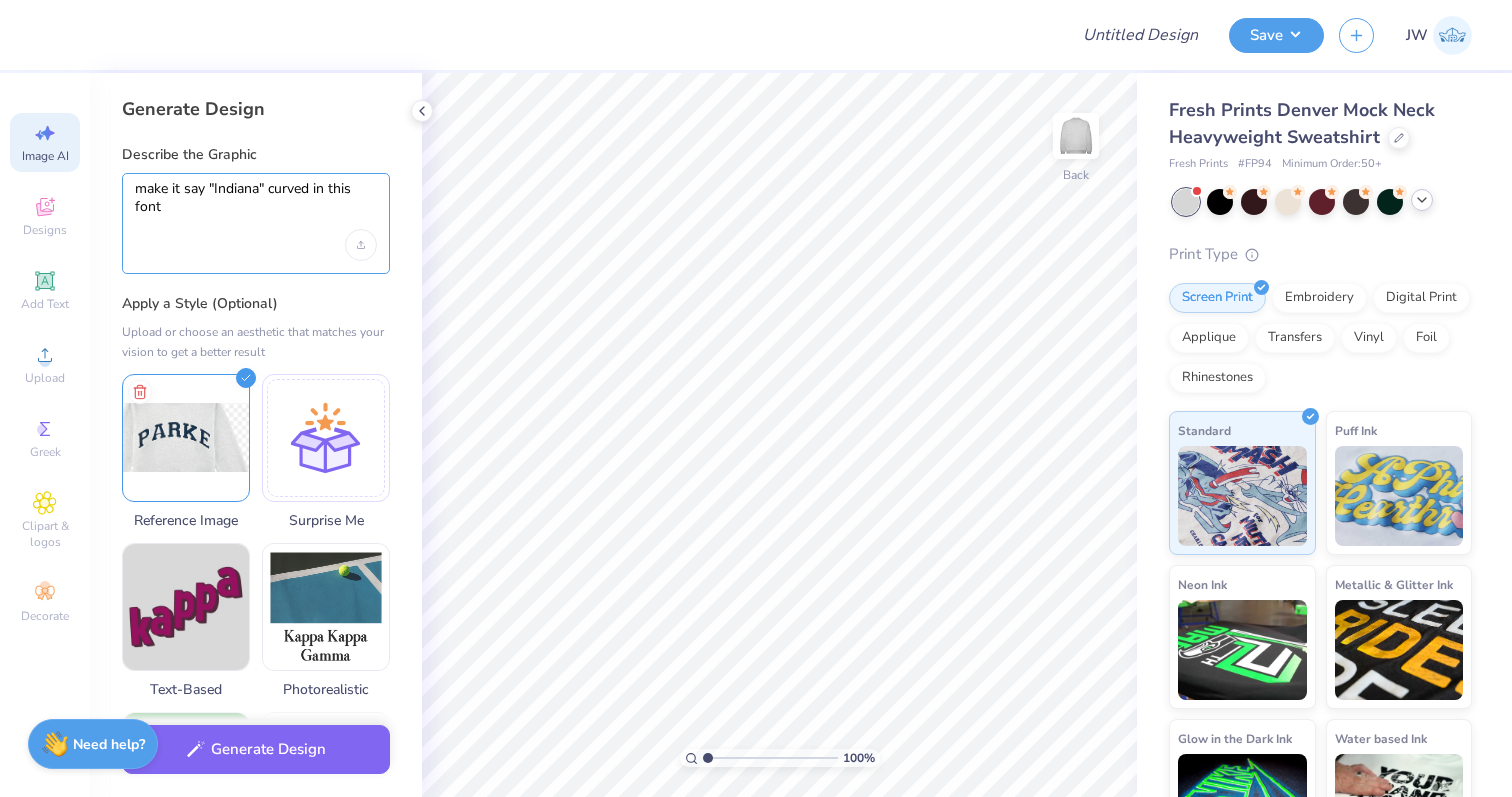 click on "make it say "Indiana" curved in this font" at bounding box center (256, 205) 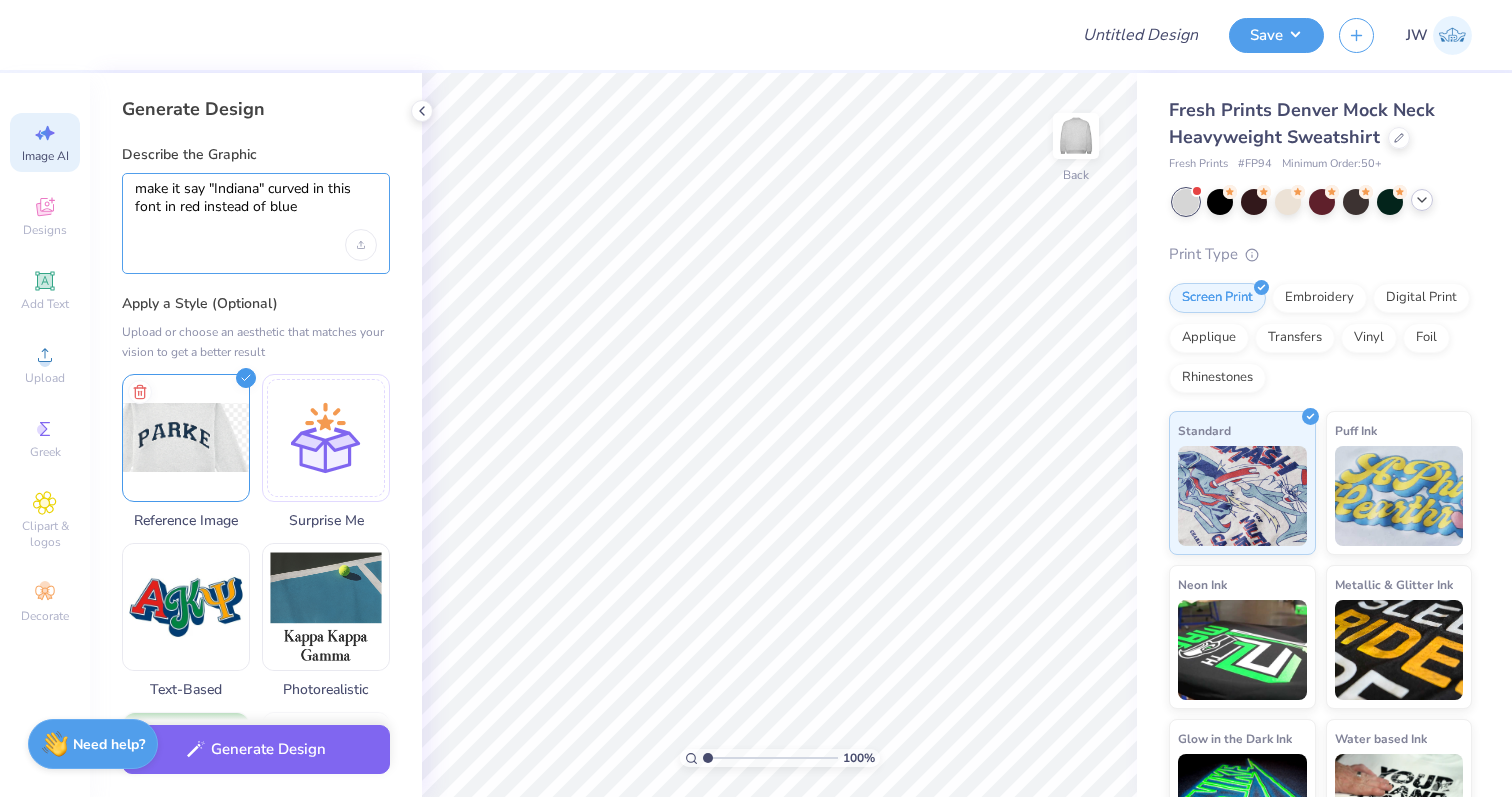 type on "make it say "Indiana" curved in this font in red instead of blue" 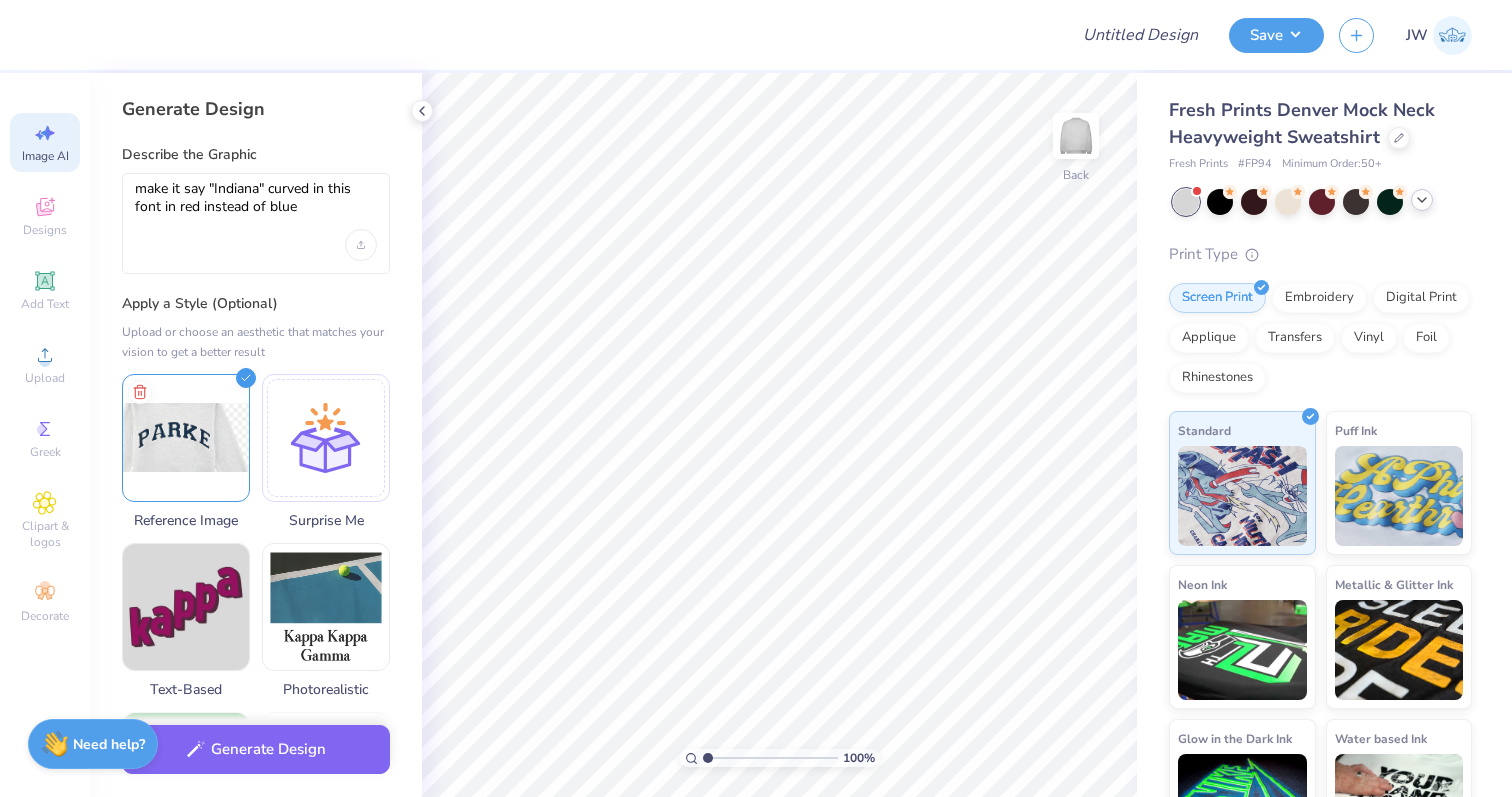 click on "Generate Design" at bounding box center [256, 749] 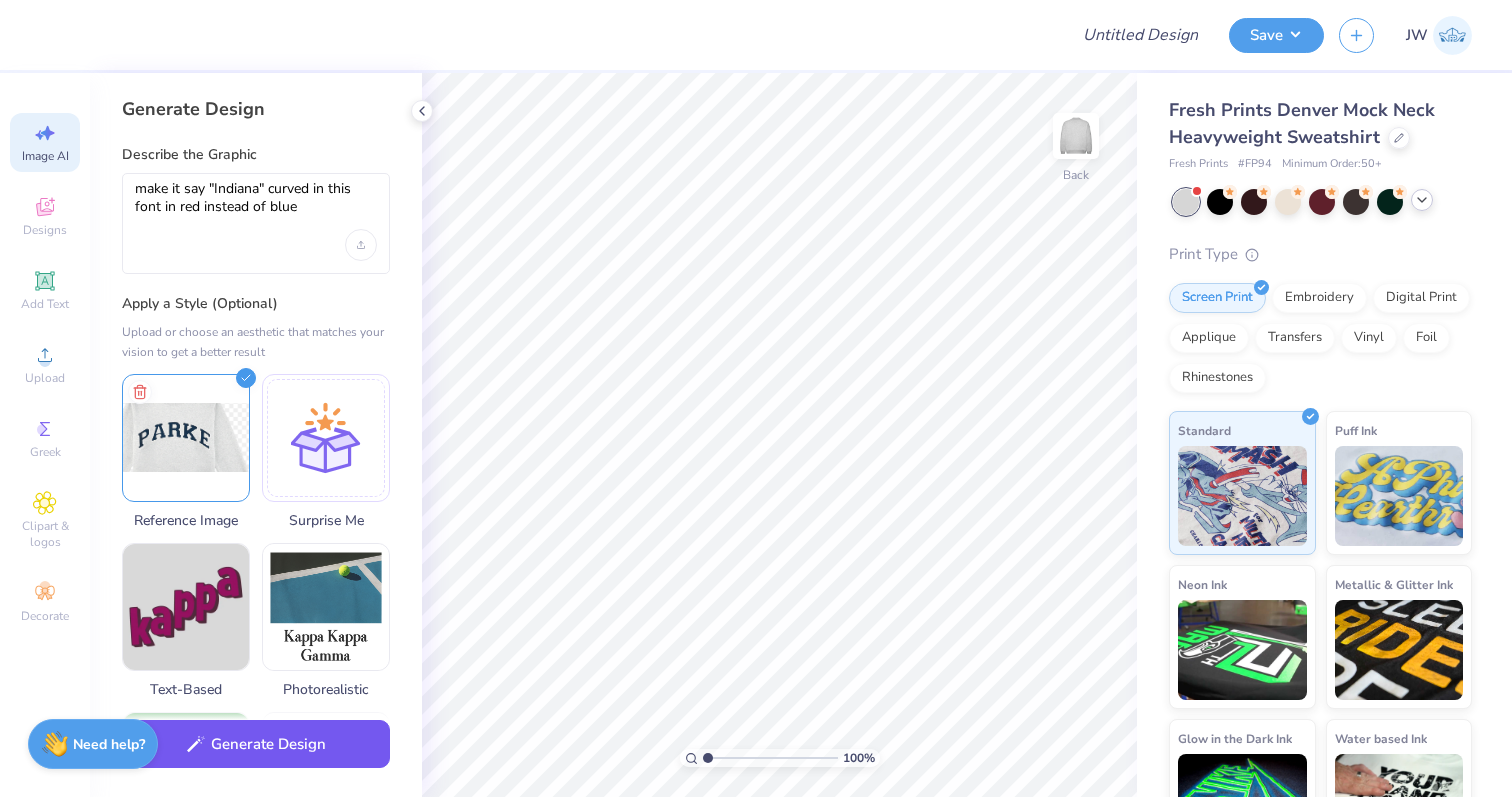 click on "Generate Design" at bounding box center (256, 744) 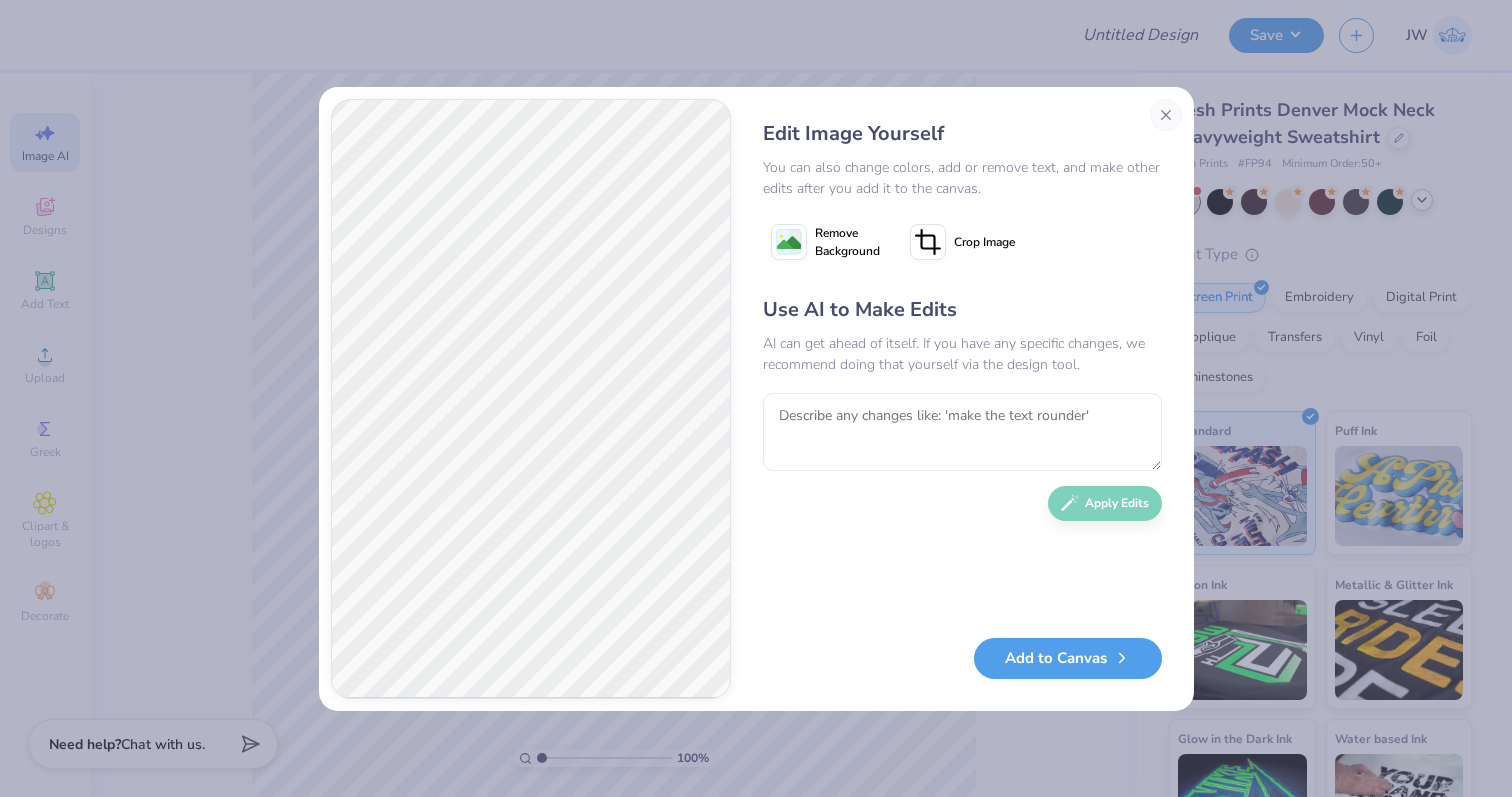 click on "Remove Background" at bounding box center (847, 242) 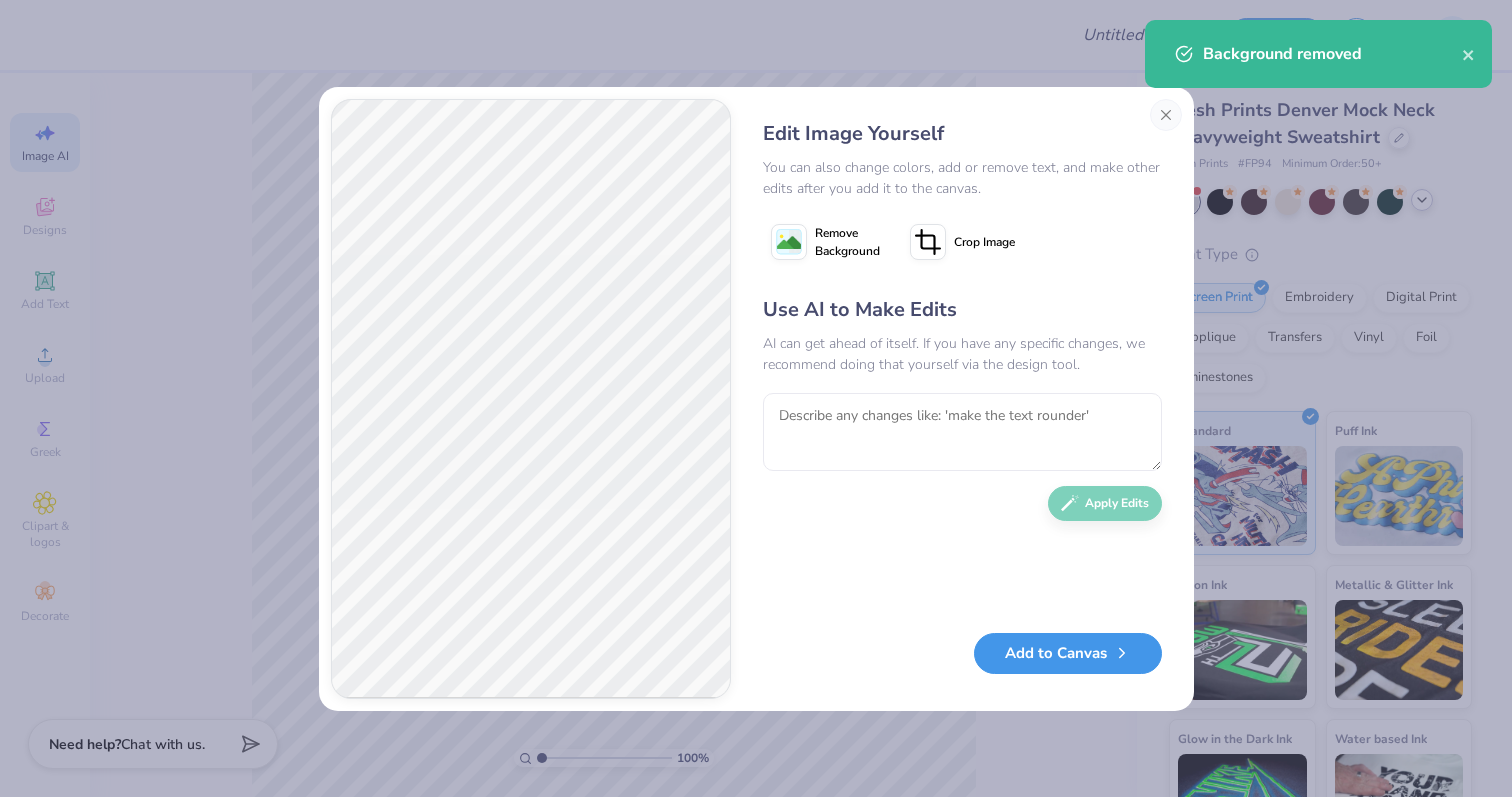 click on "Add to Canvas" at bounding box center (1068, 653) 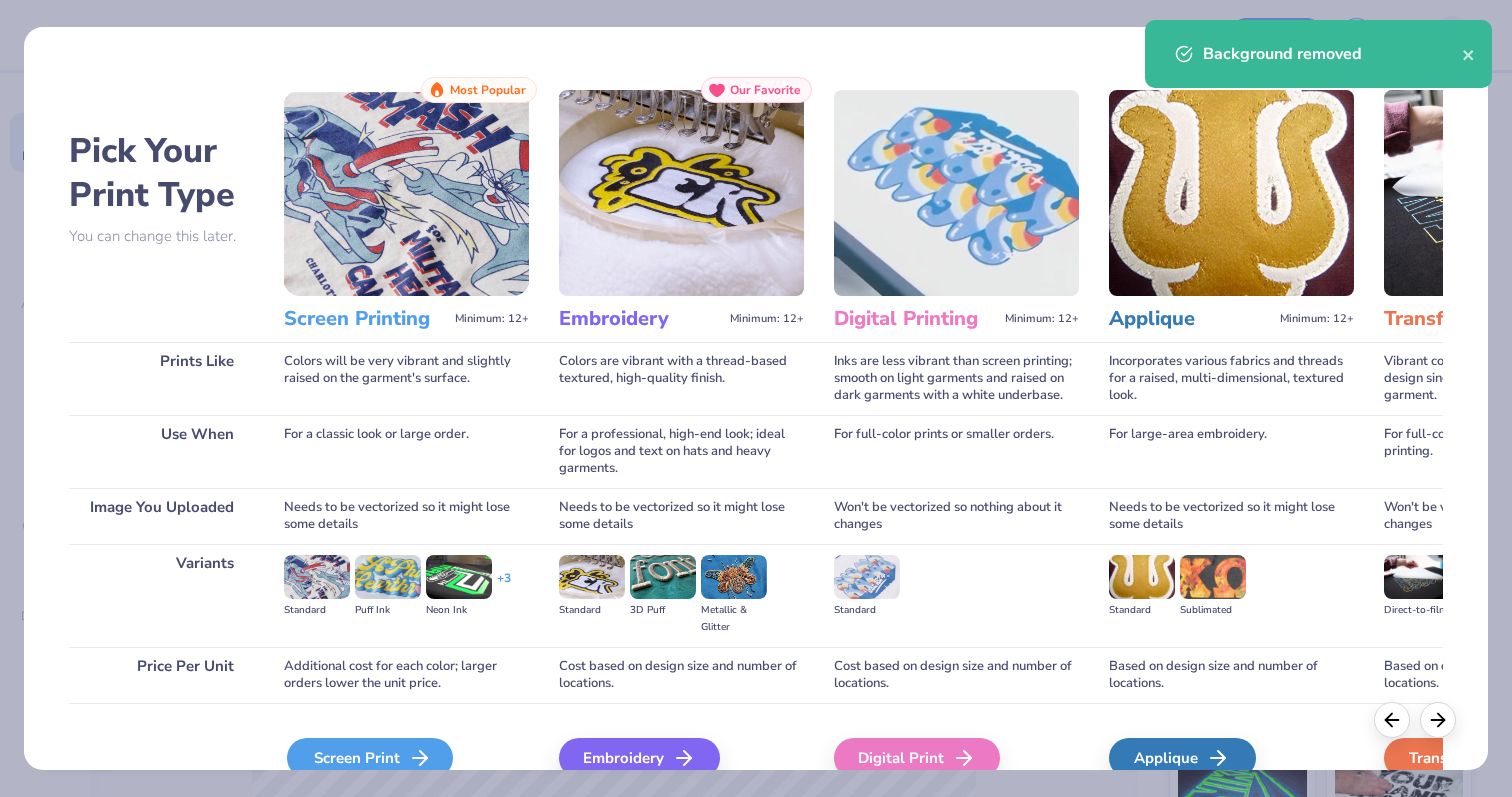 click on "Screen Print" at bounding box center (370, 758) 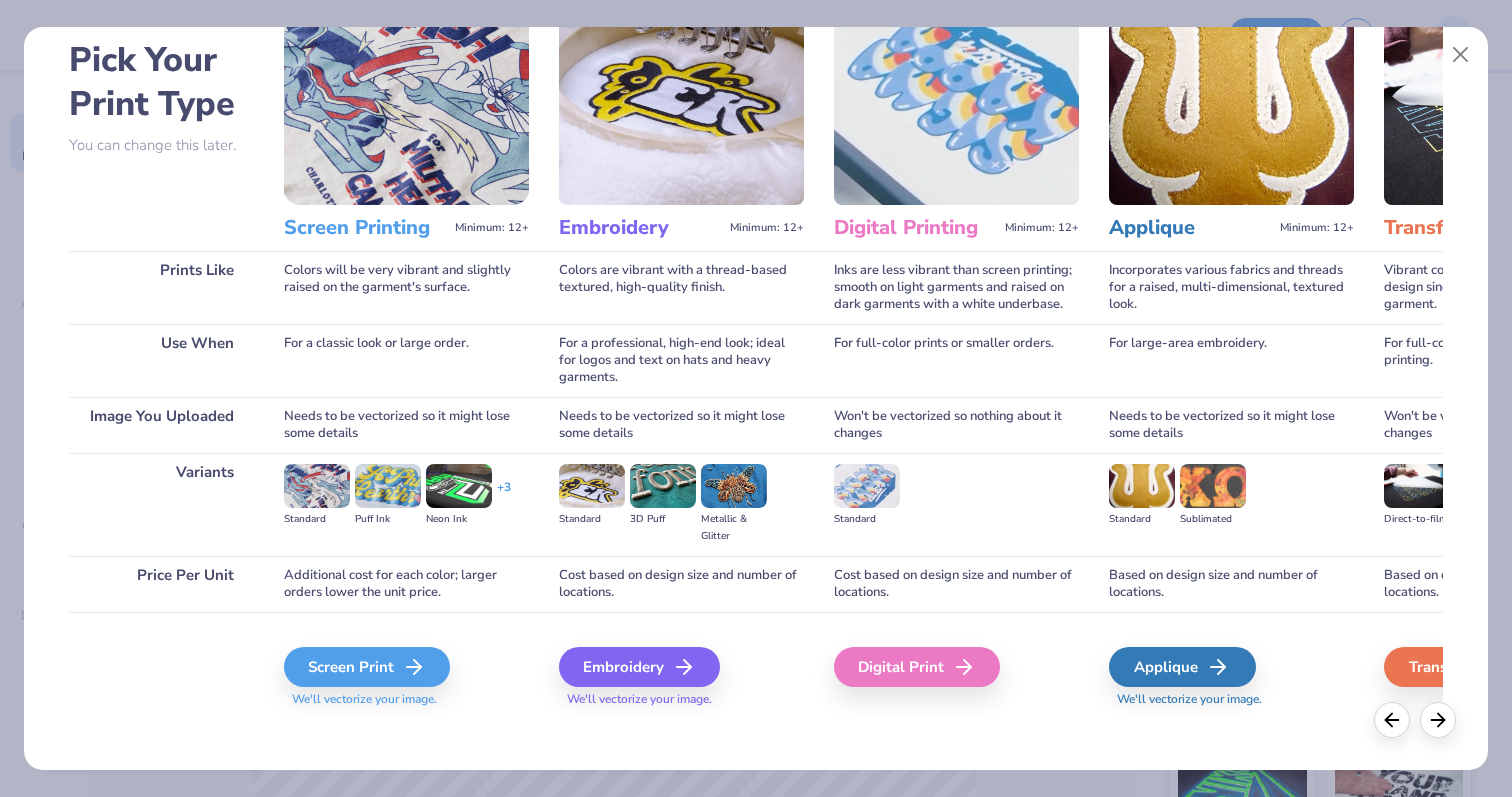 scroll, scrollTop: 93, scrollLeft: 0, axis: vertical 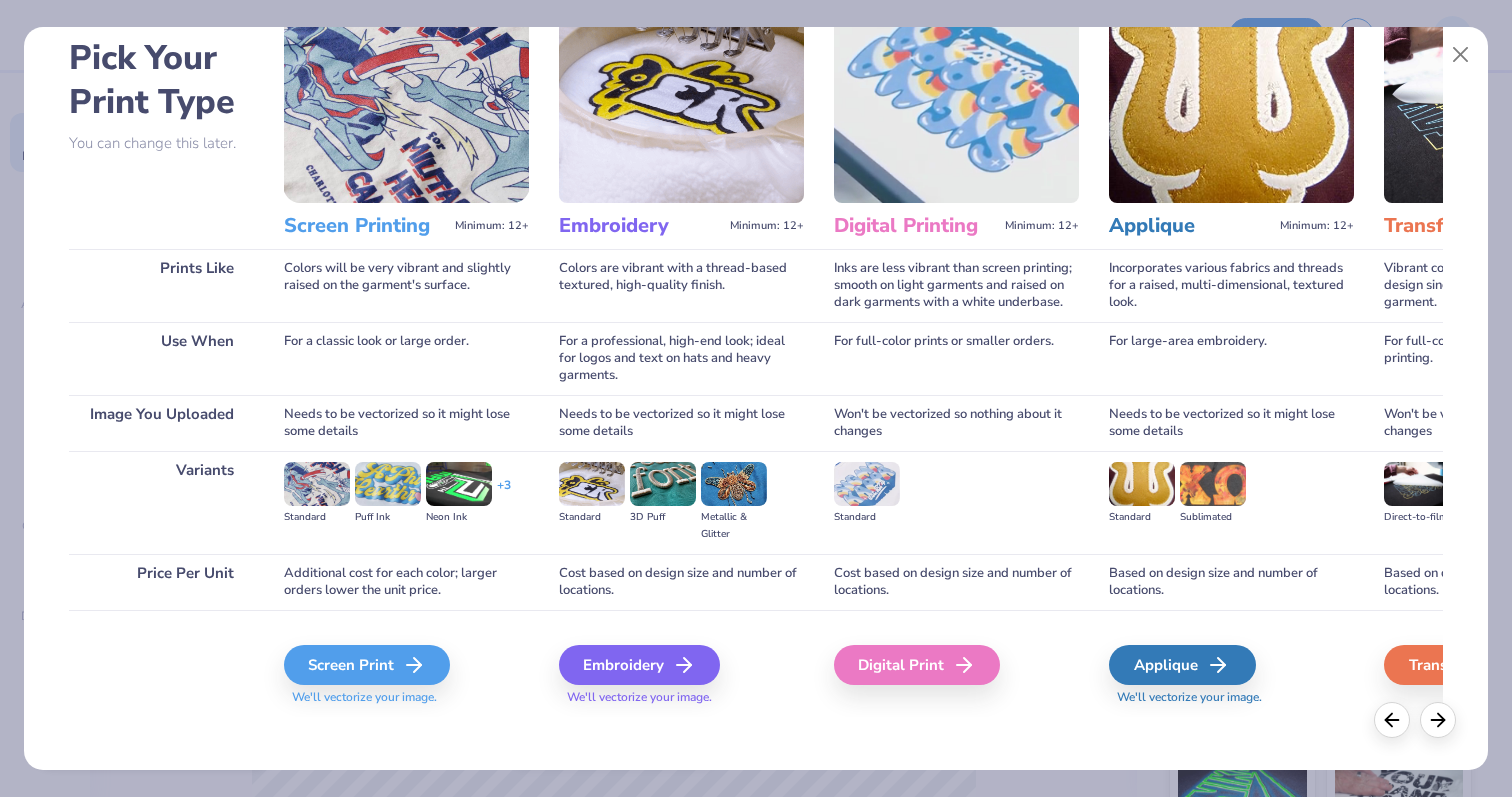 type 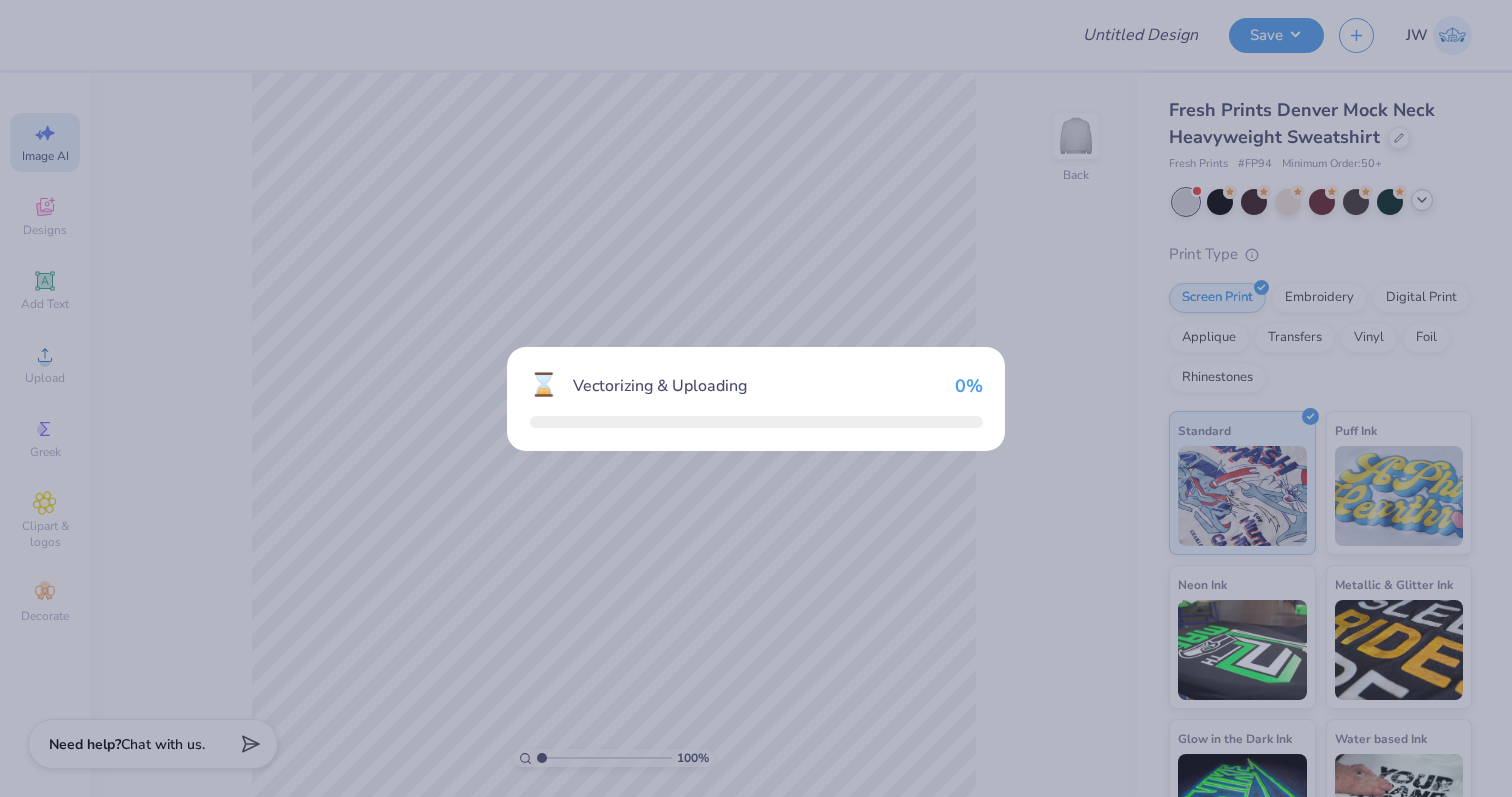 click on "⌛ Vectorizing & Uploading 0 %" at bounding box center [756, 398] 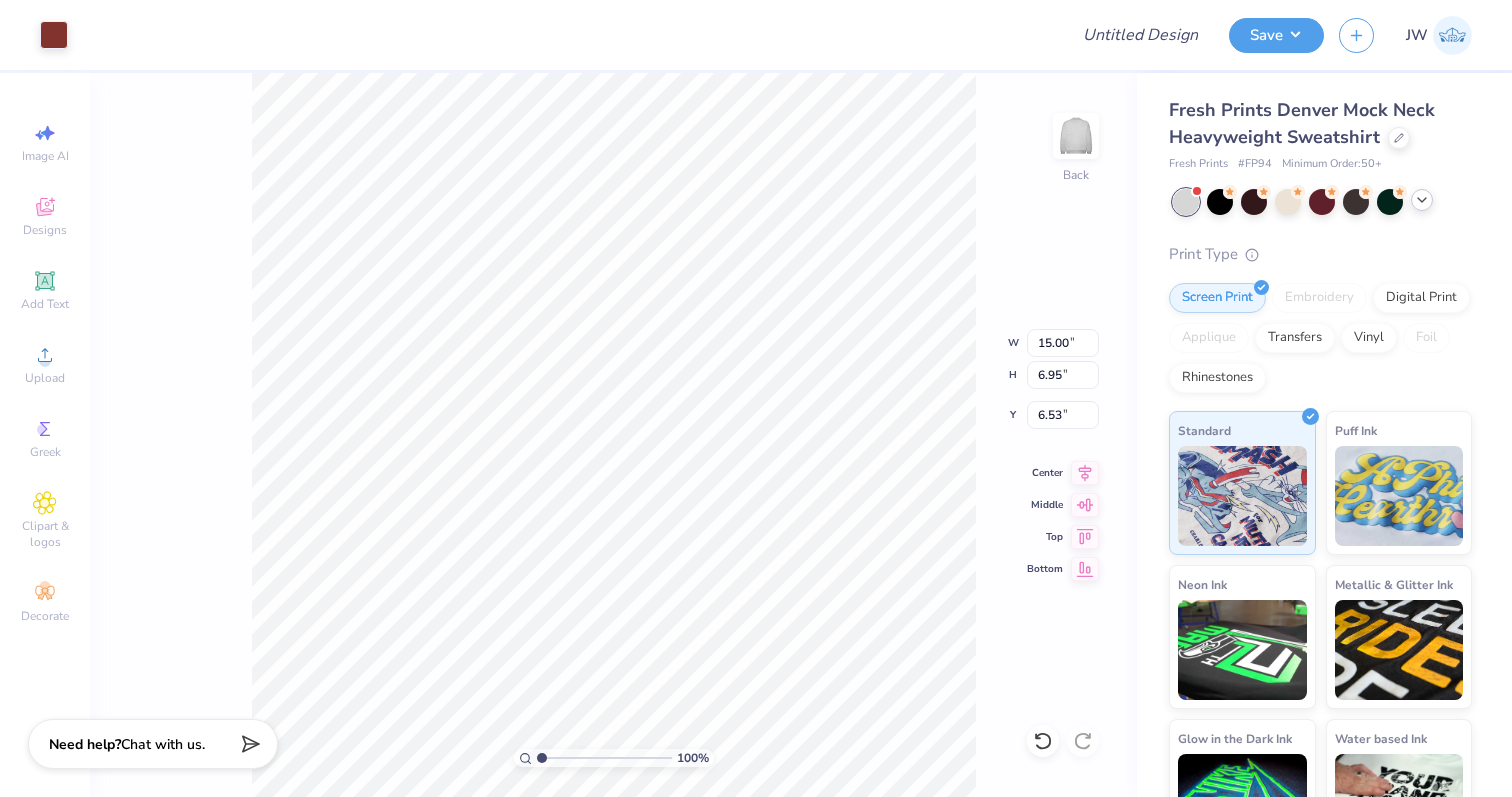 type on "0.50" 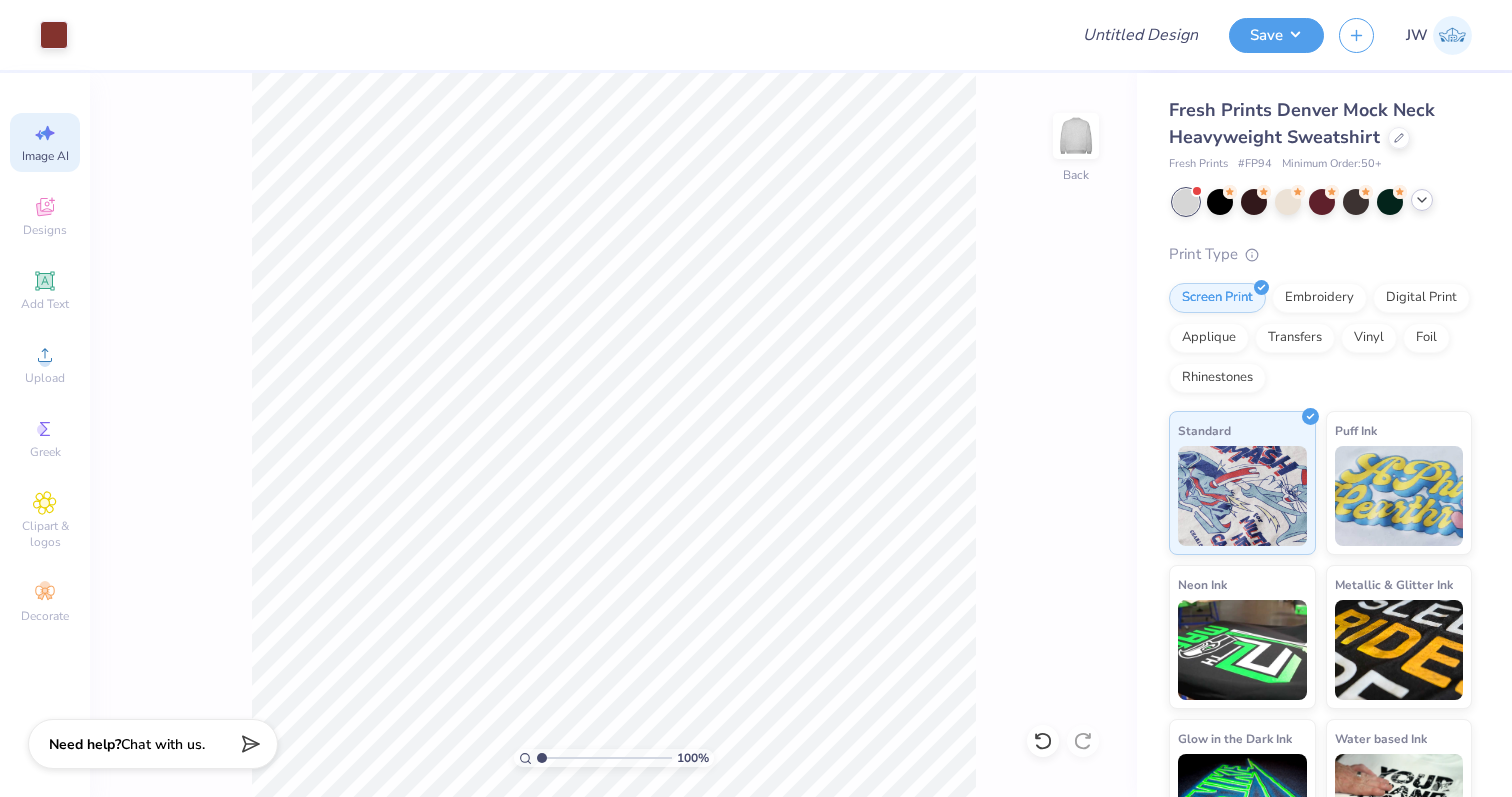click 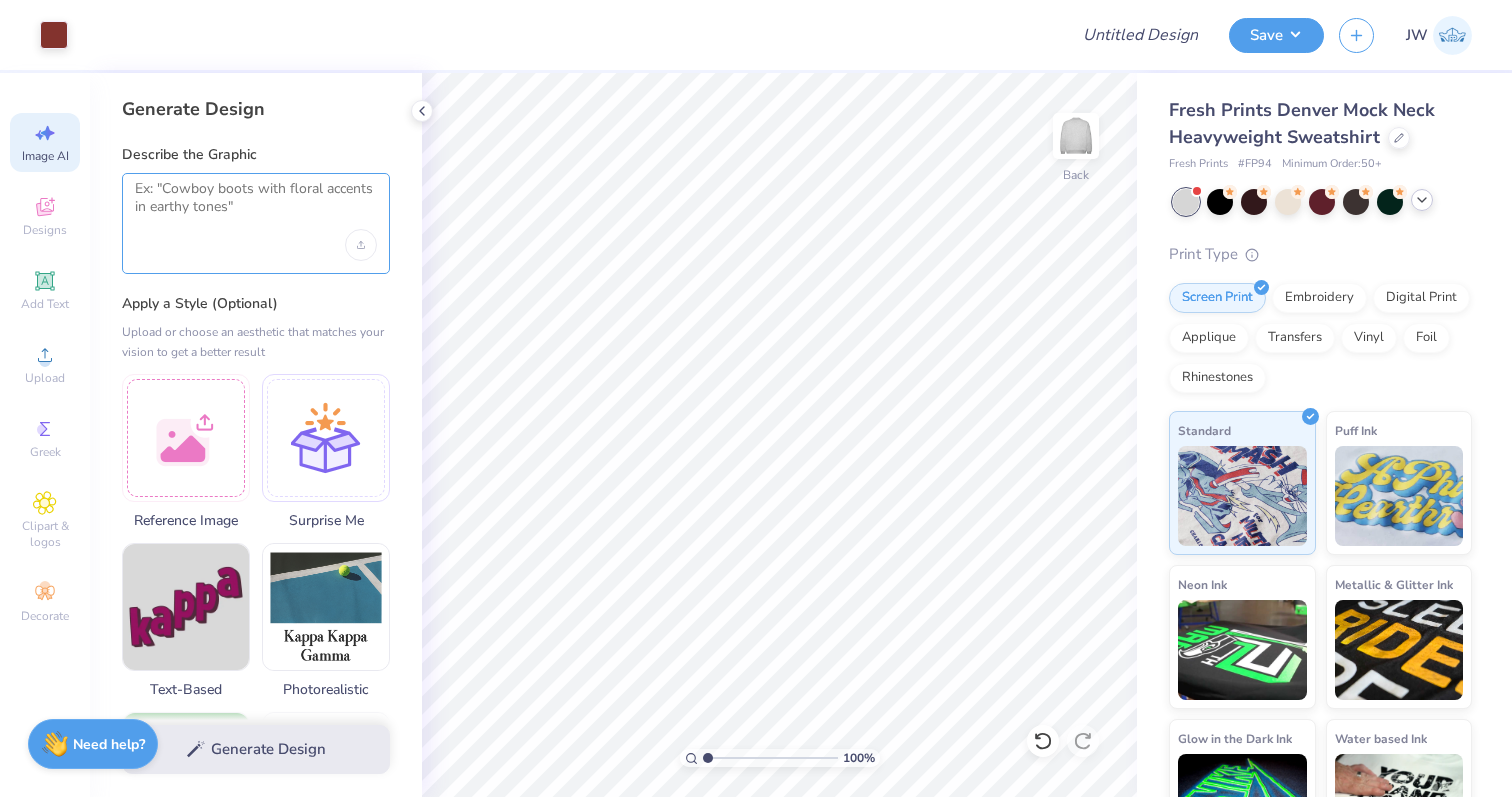 click at bounding box center [256, 205] 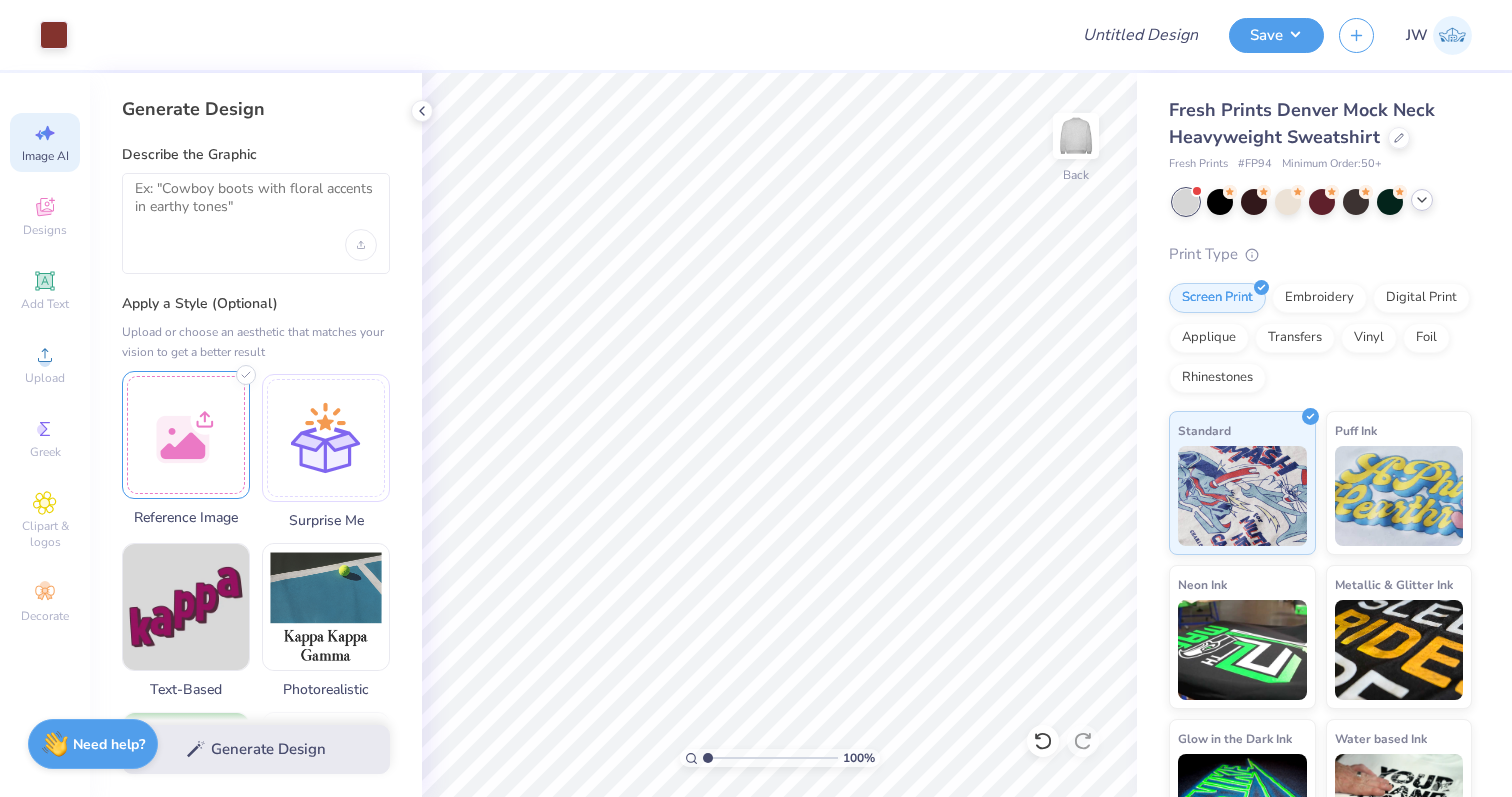 click at bounding box center (186, 435) 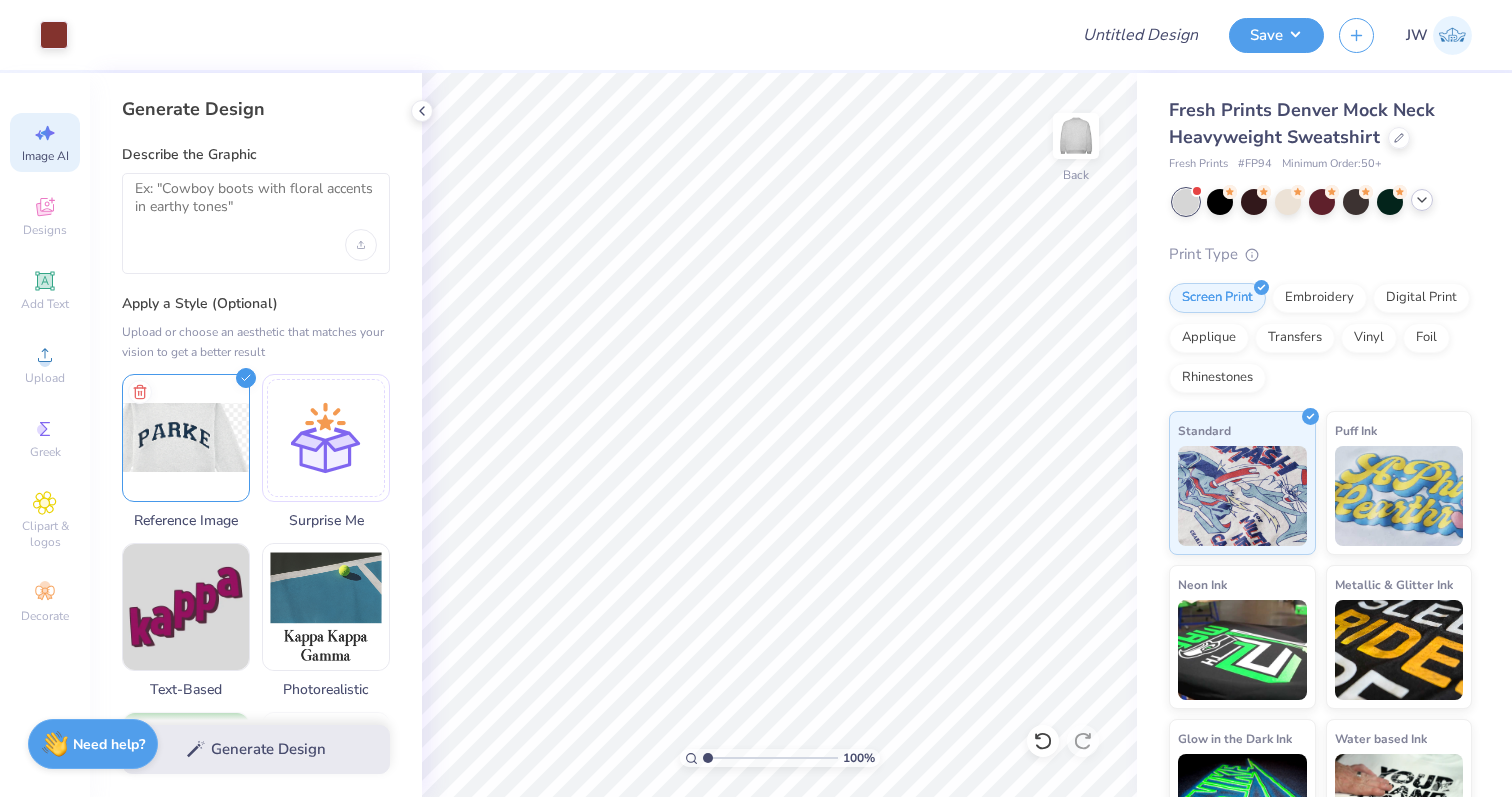 click at bounding box center [256, 223] 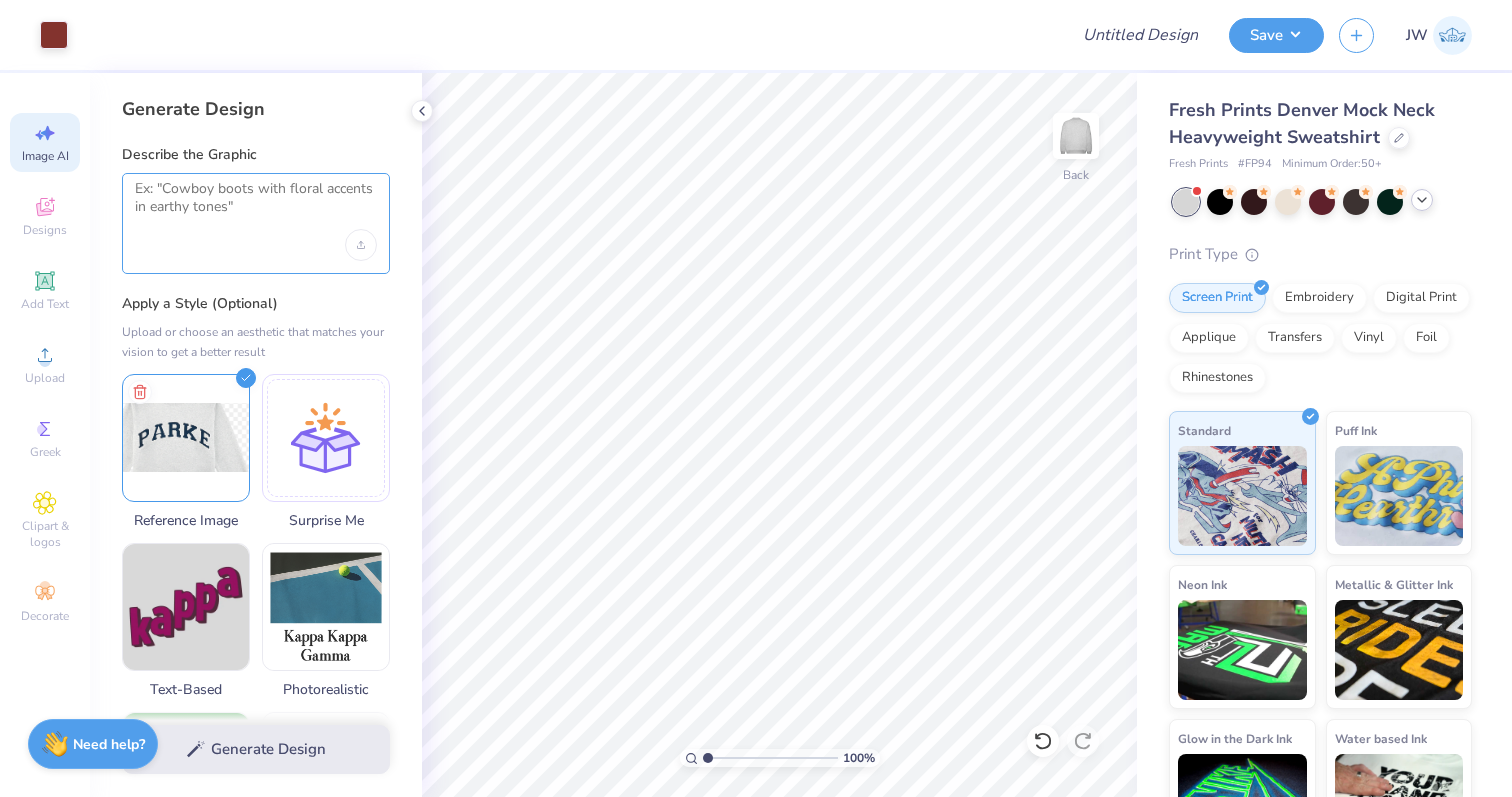 click at bounding box center [256, 205] 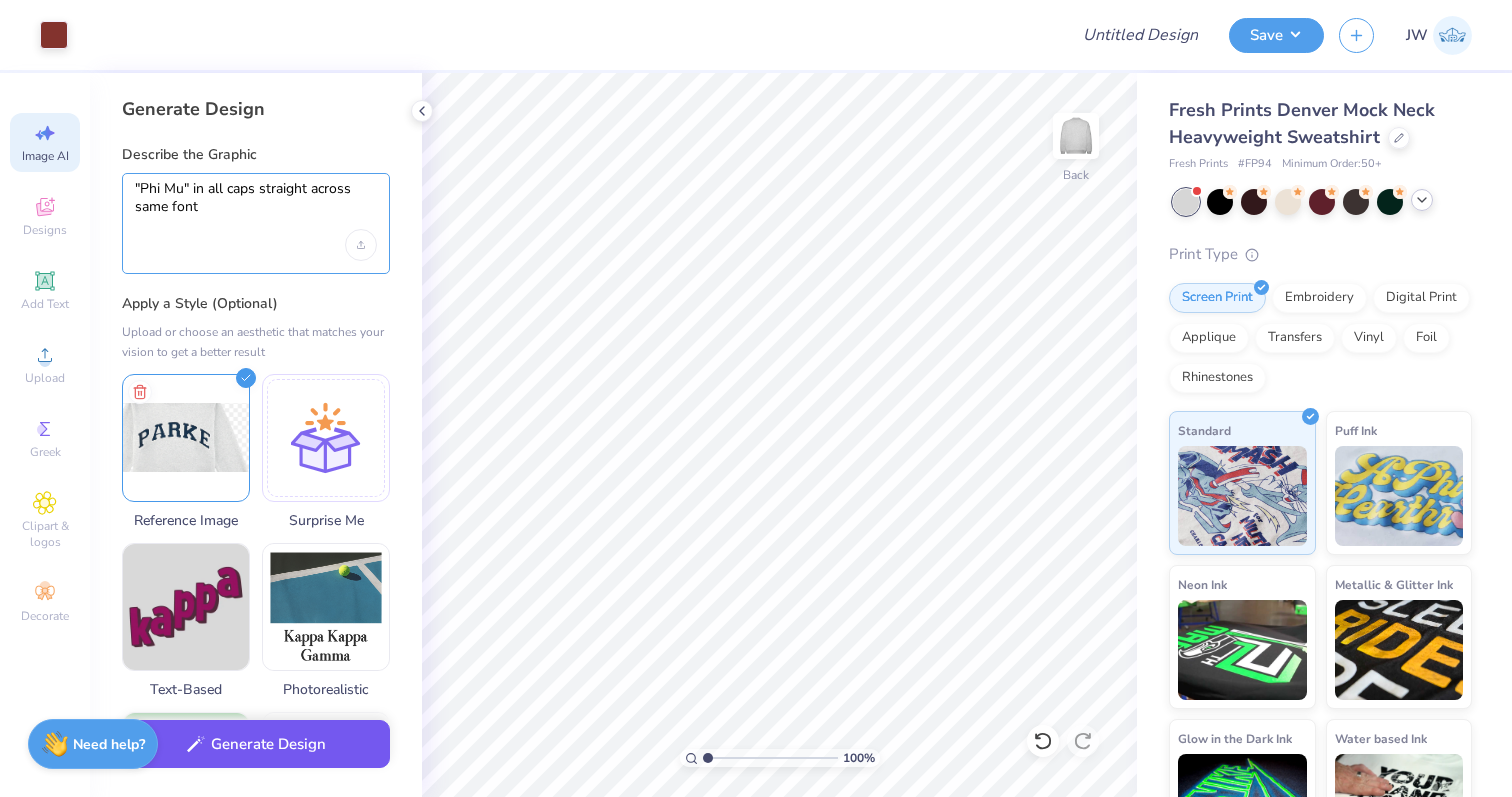 type on ""Phi Mu" in all caps straight across same font" 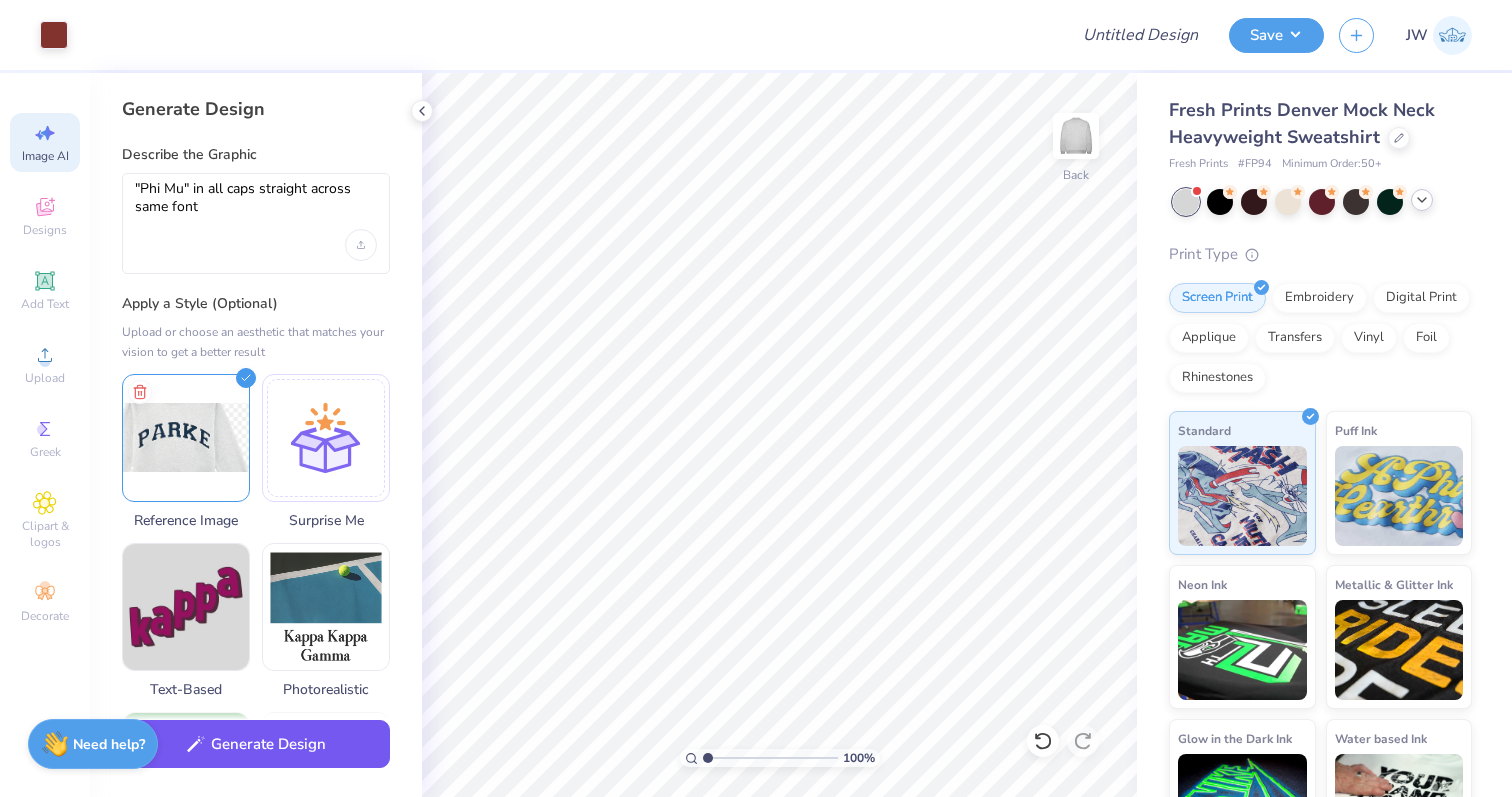 click on "Generate Design" at bounding box center [256, 744] 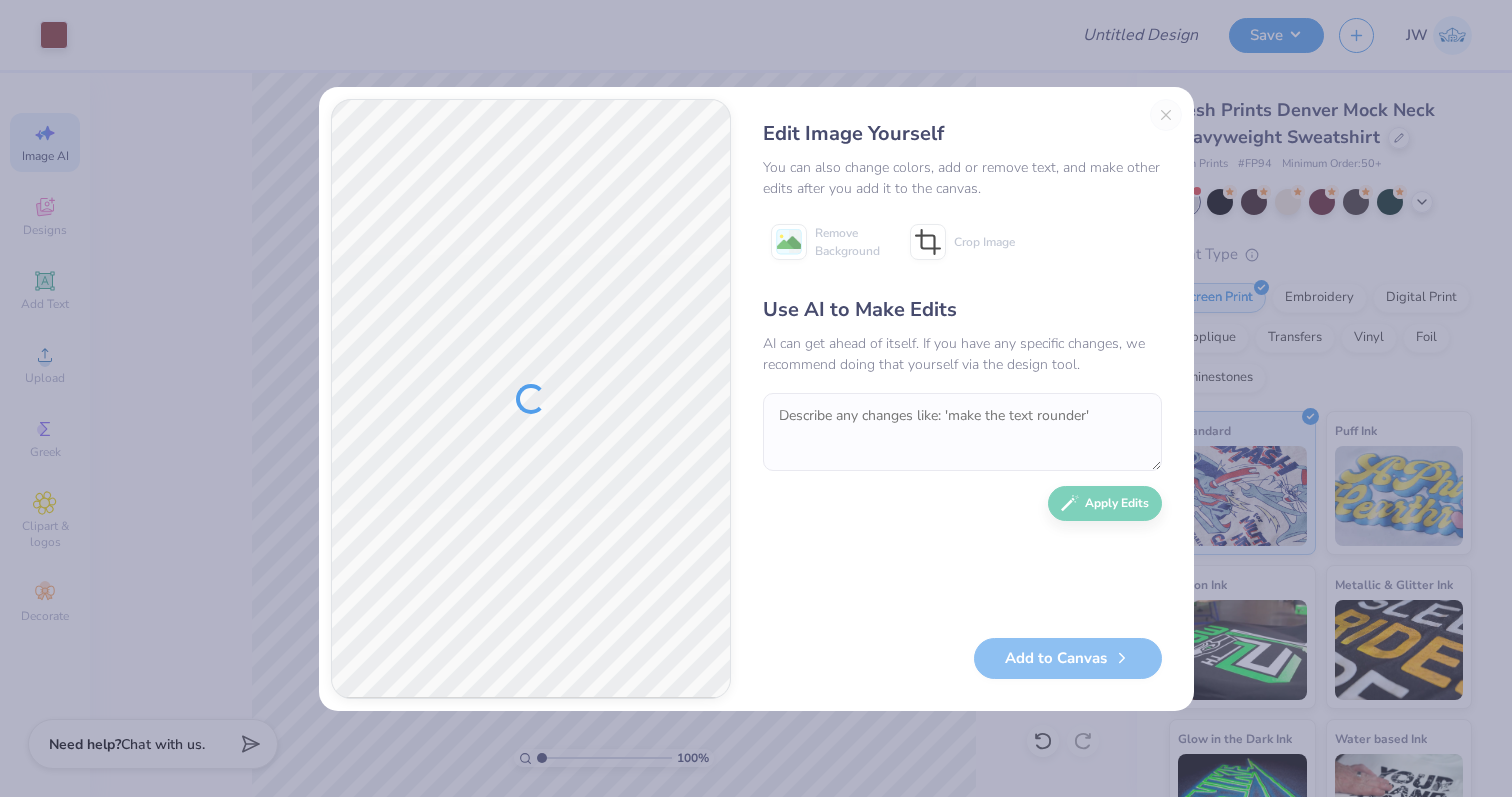 scroll, scrollTop: 0, scrollLeft: 0, axis: both 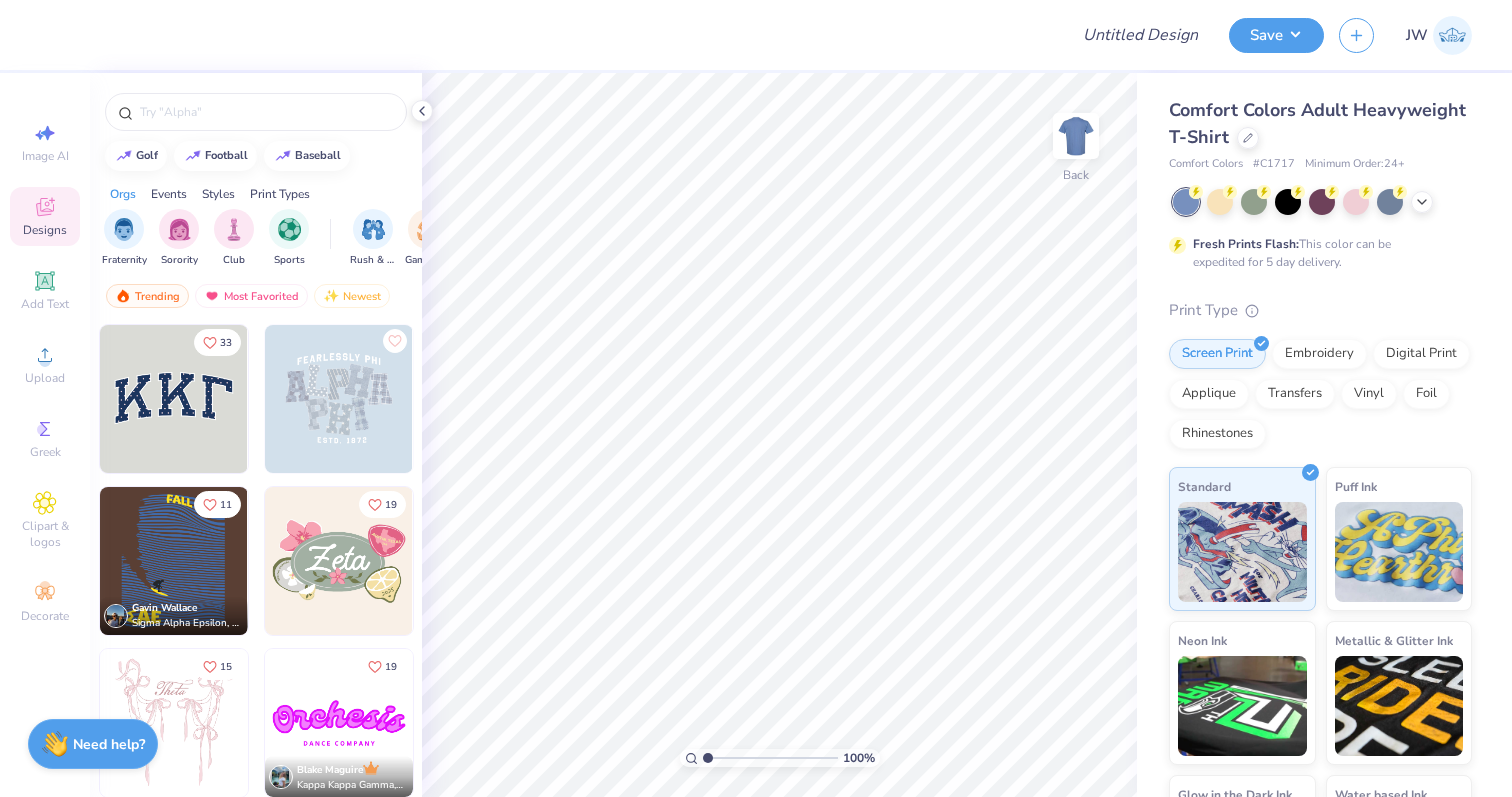click on "Comfort Colors Adult Heavyweight T-Shirt" at bounding box center (1320, 124) 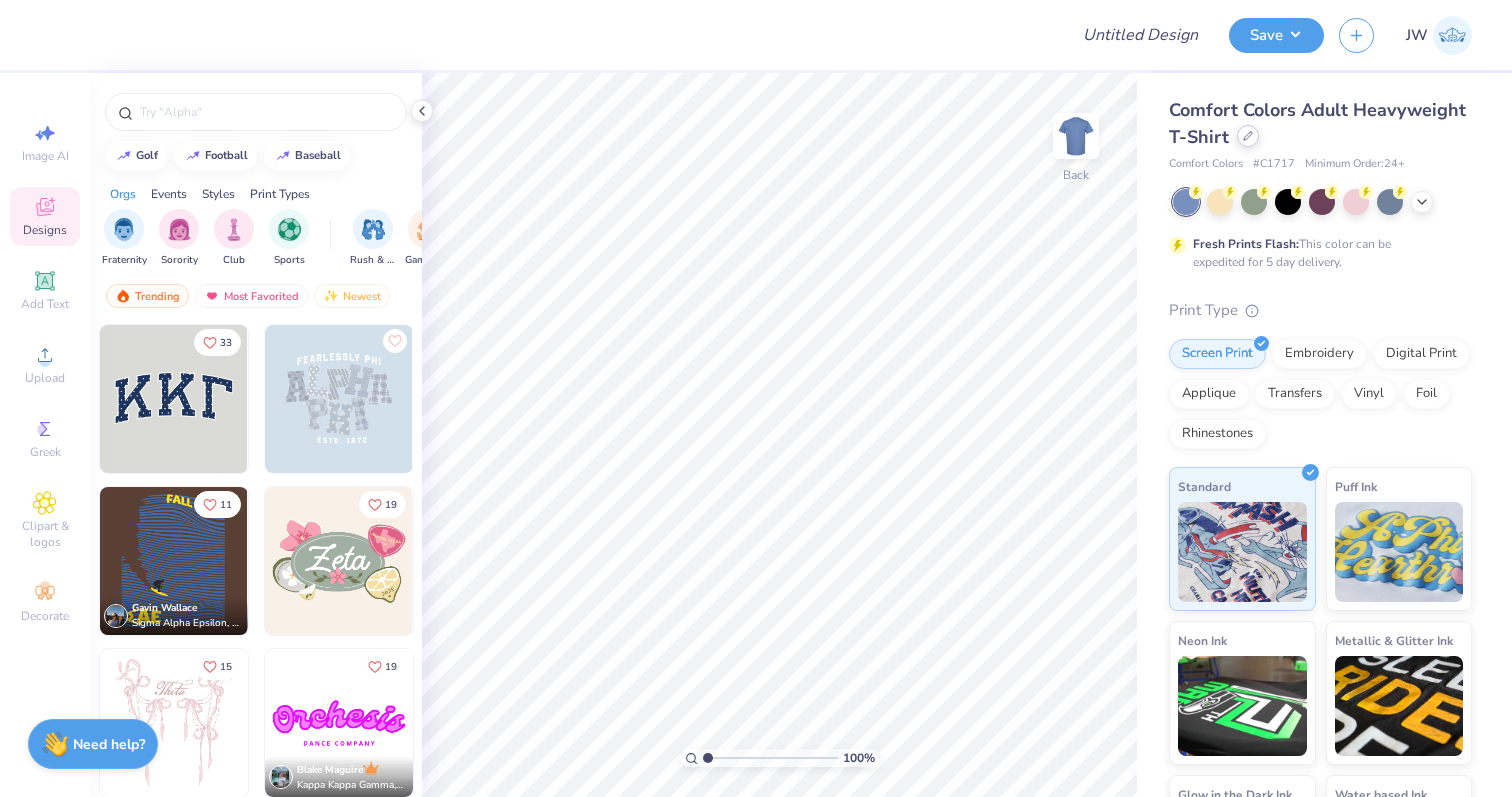 click 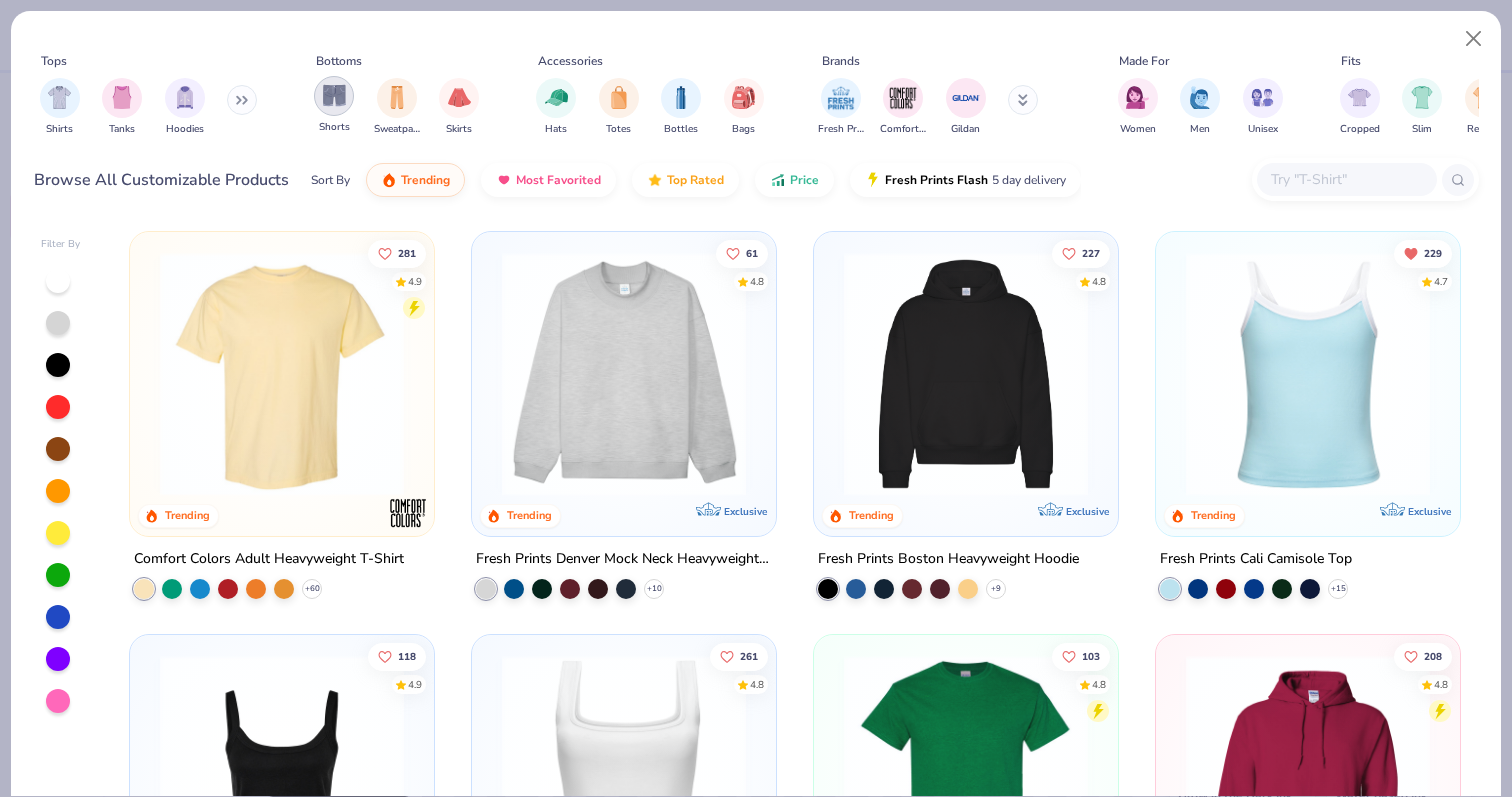 click at bounding box center (334, 96) 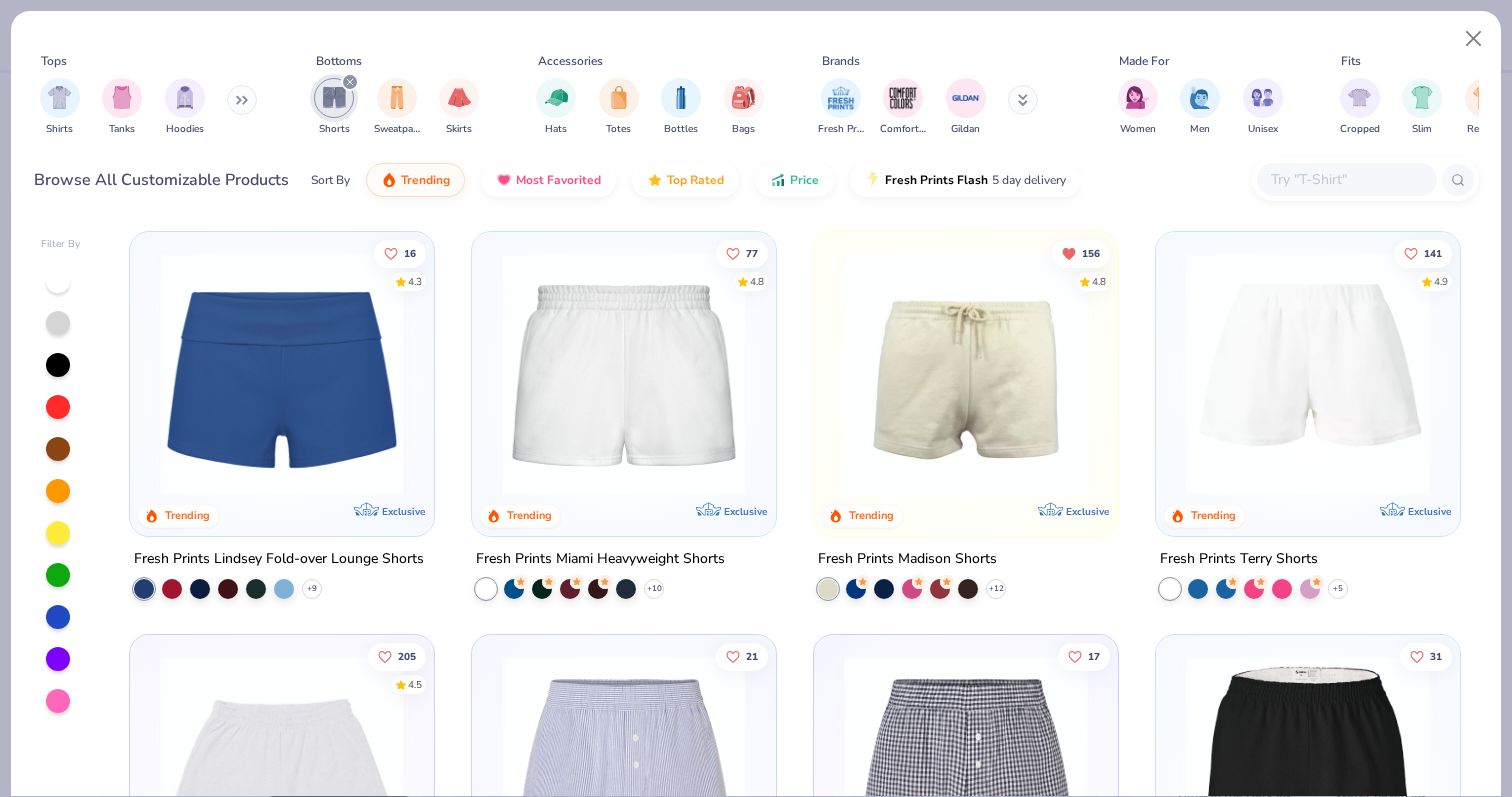 click at bounding box center (624, 374) 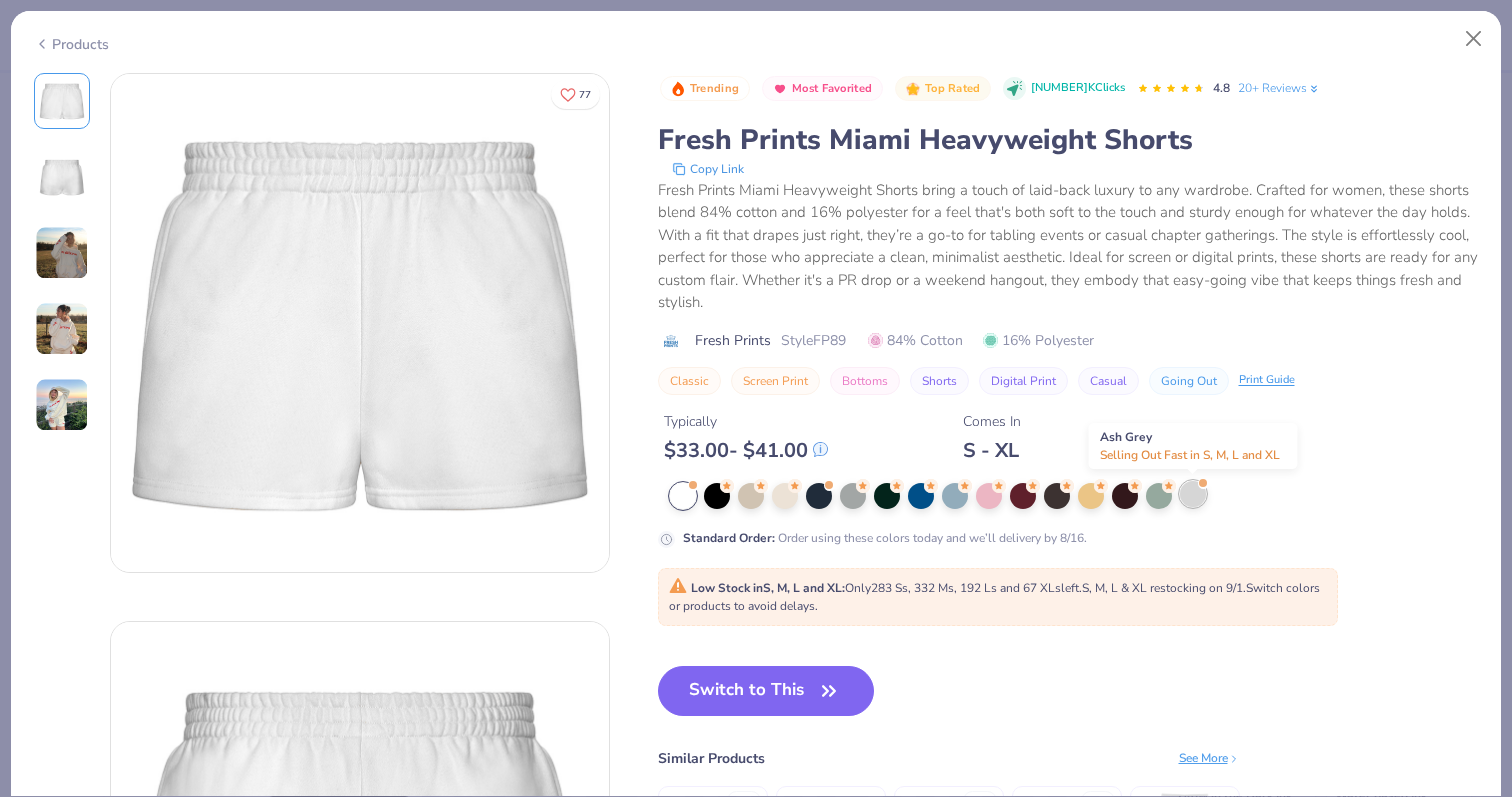 click at bounding box center [1193, 494] 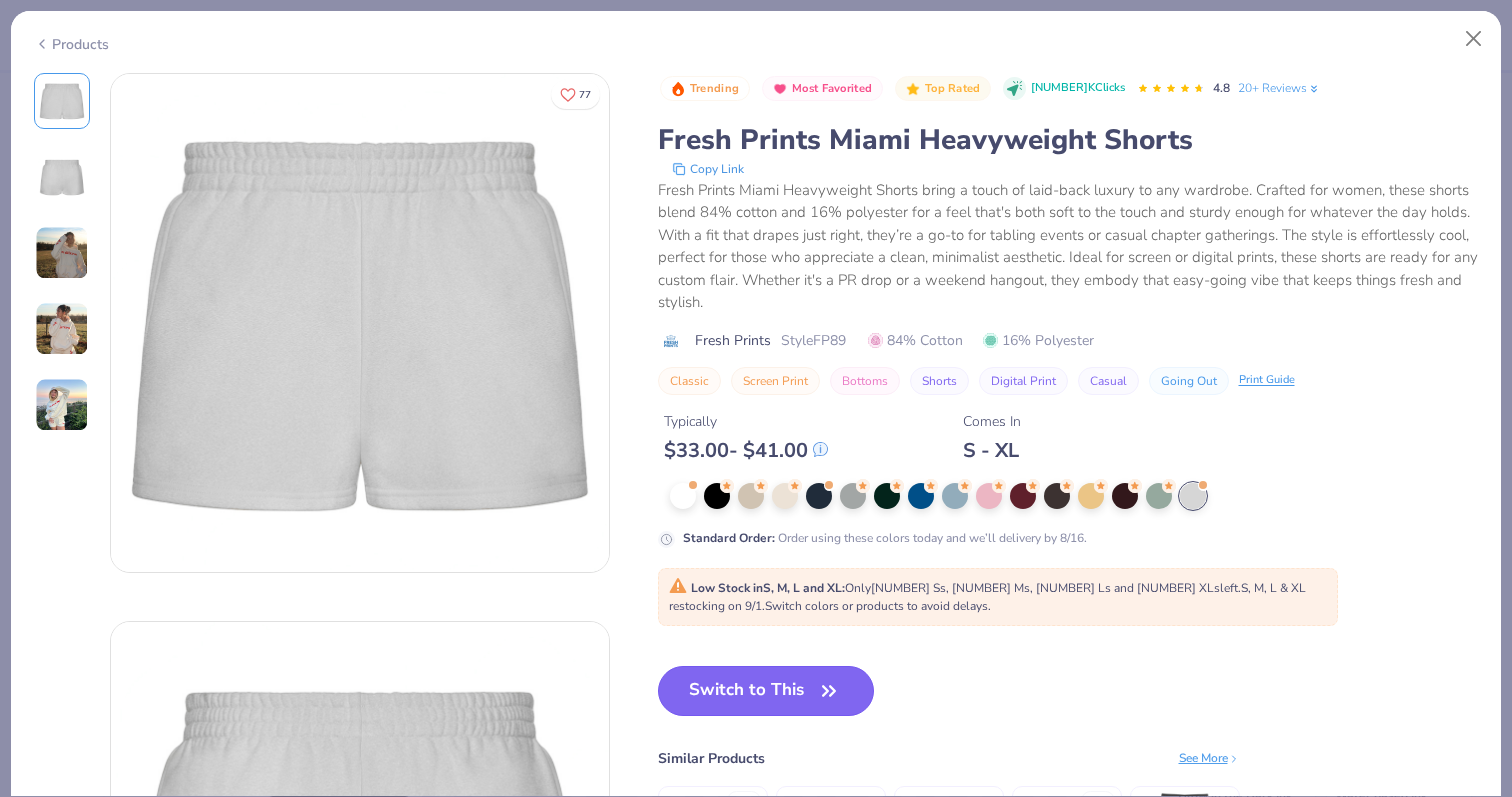 click on "Switch to This" at bounding box center (766, 691) 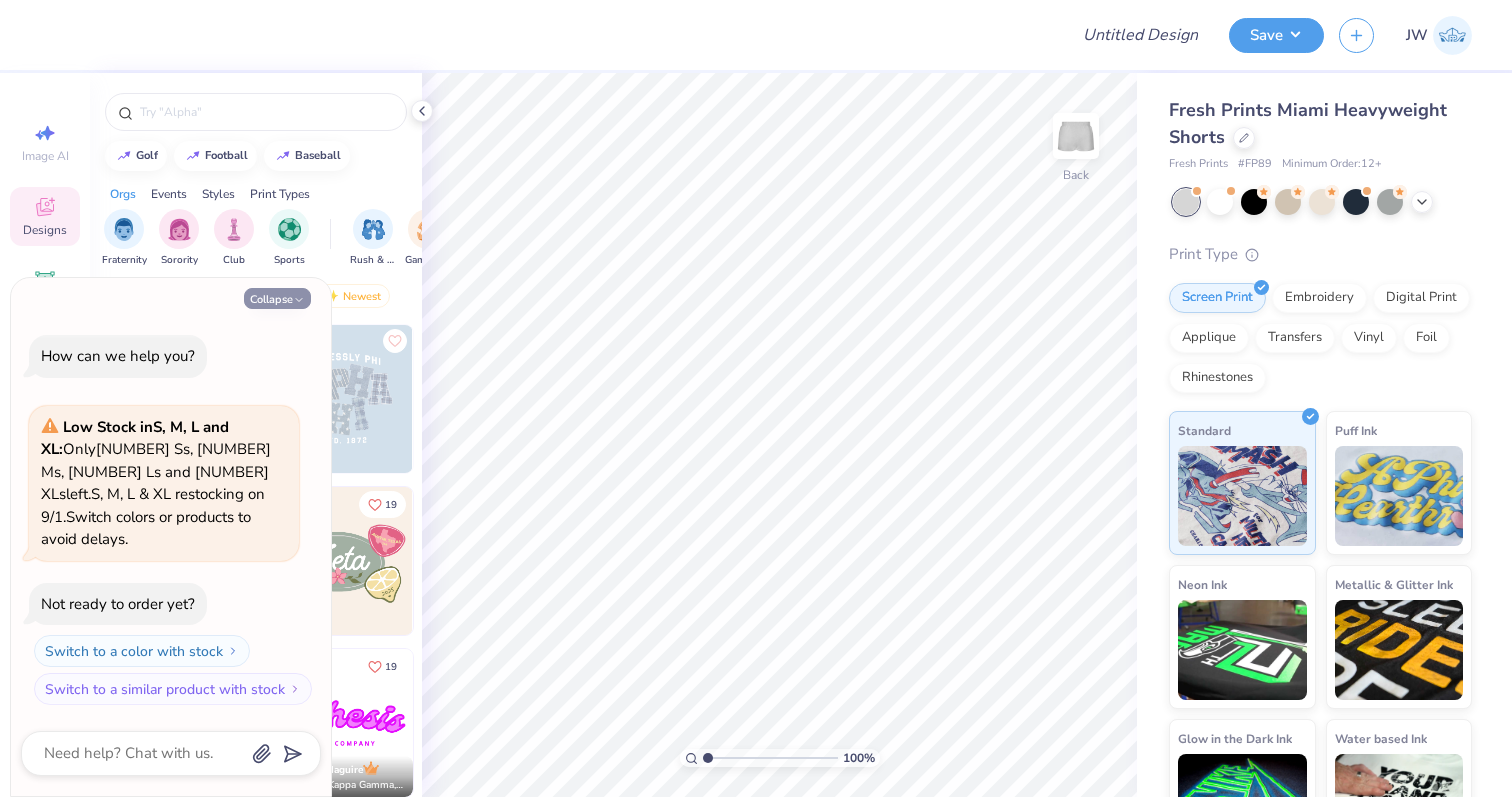 click 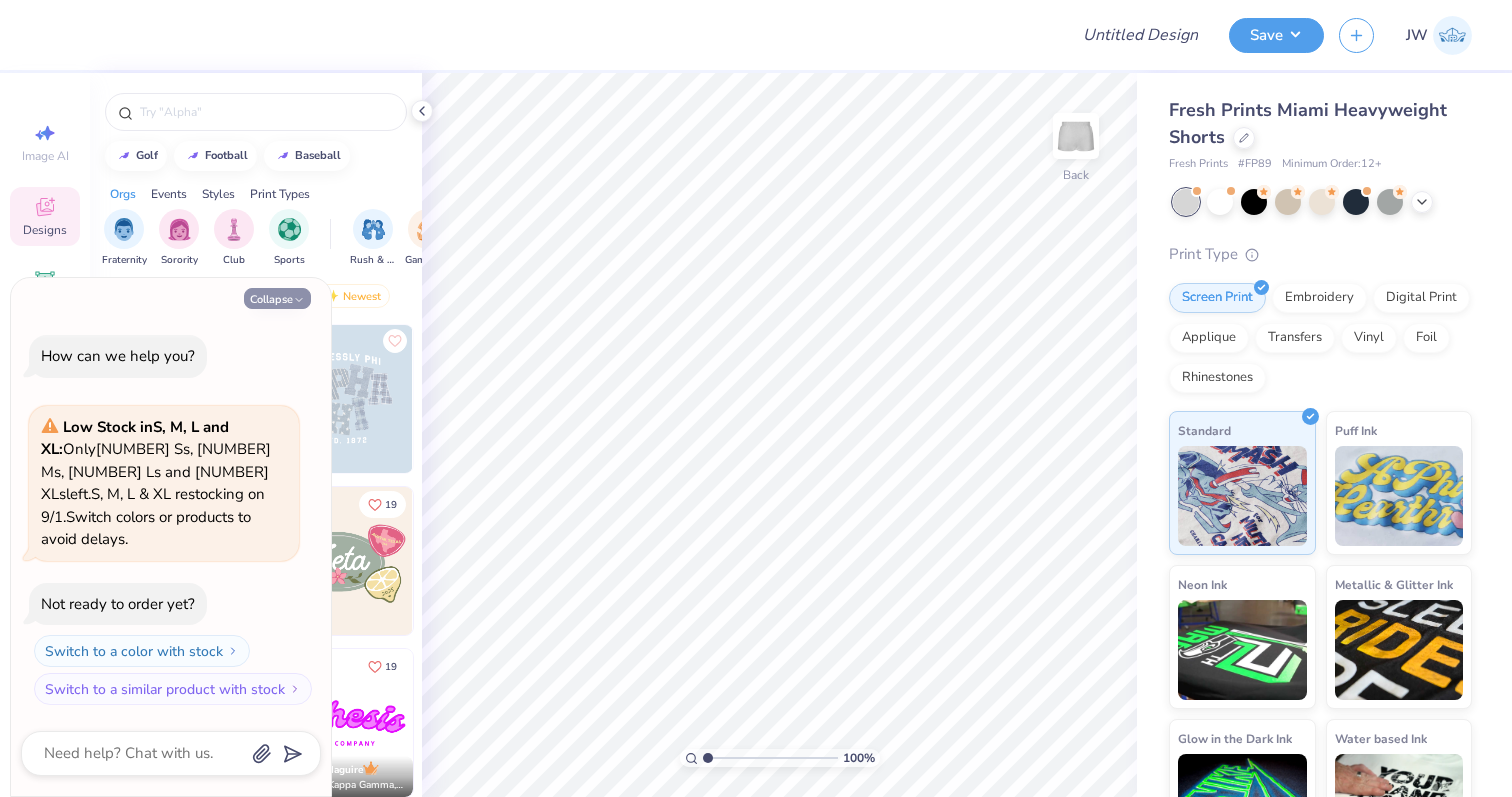 type on "x" 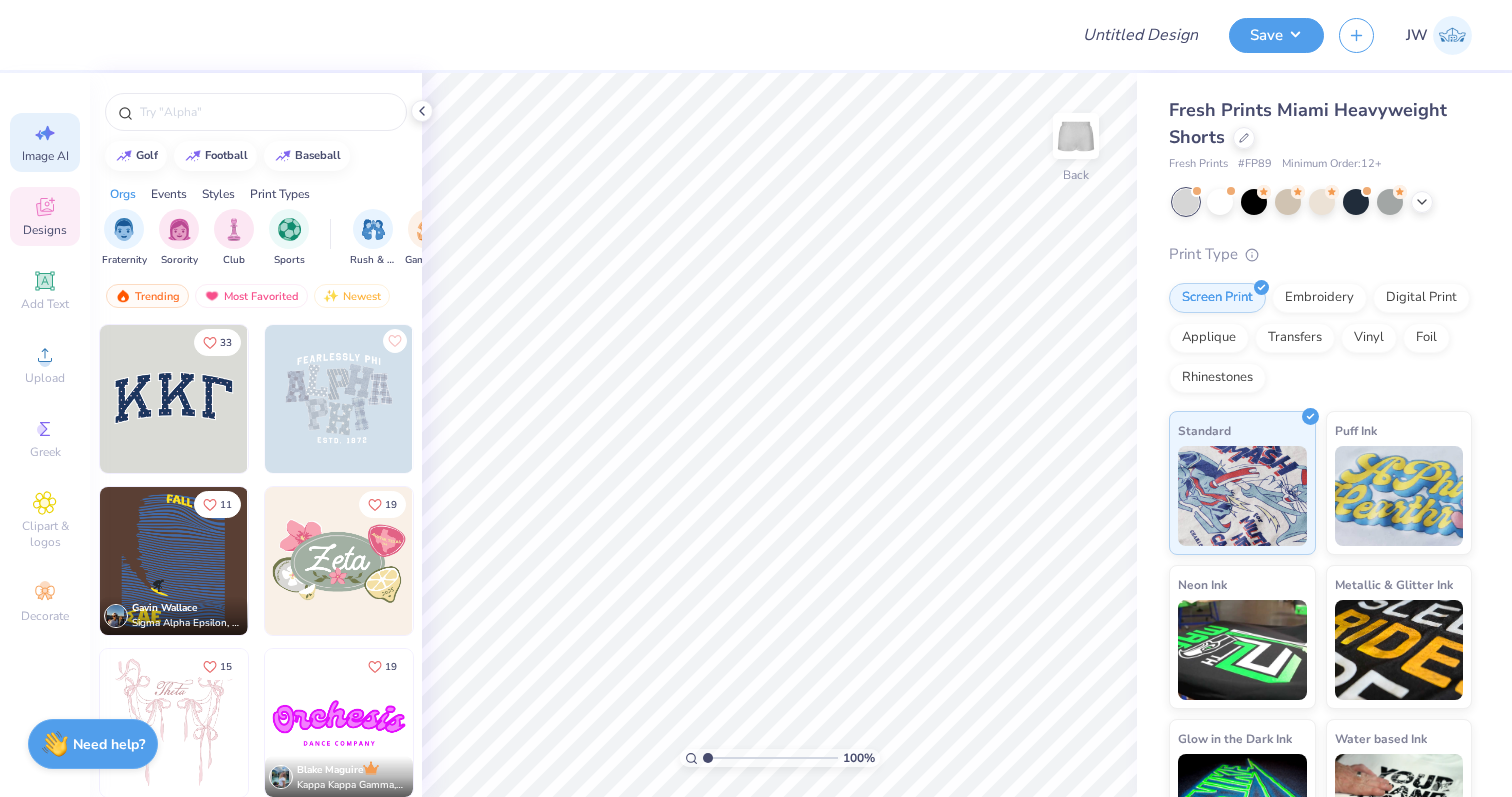click on "Image AI" at bounding box center (45, 156) 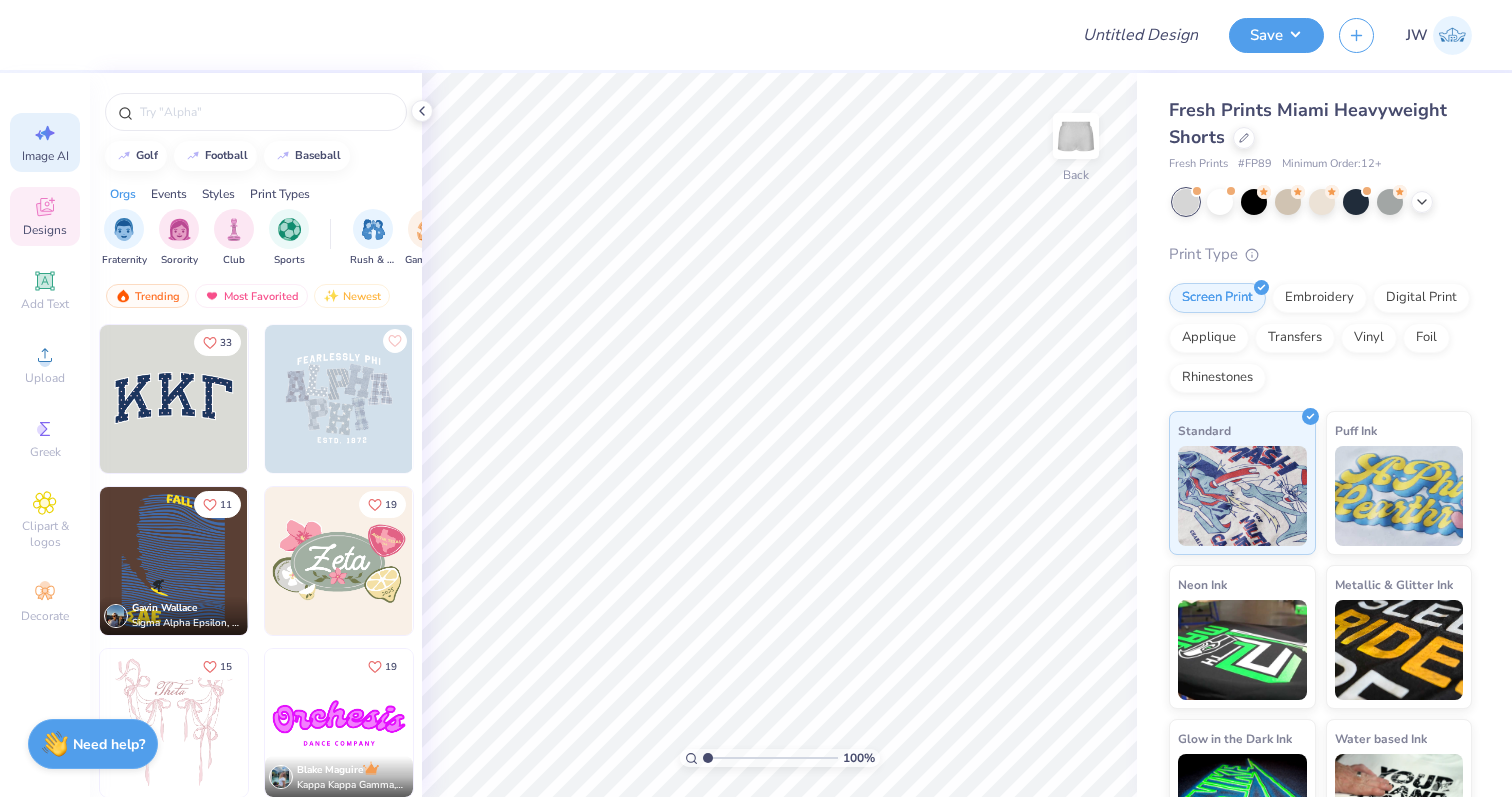 select on "4" 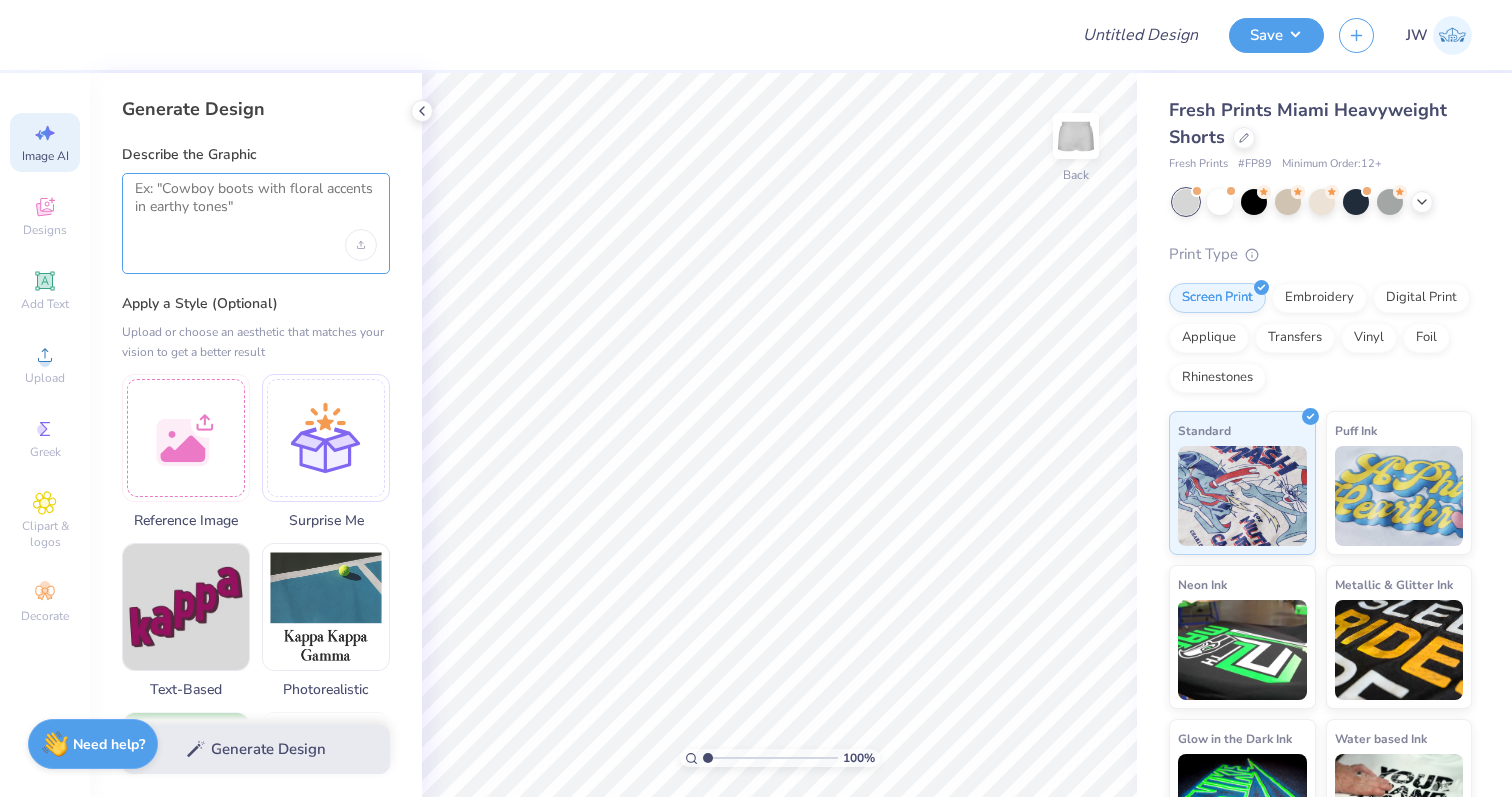 click at bounding box center (256, 205) 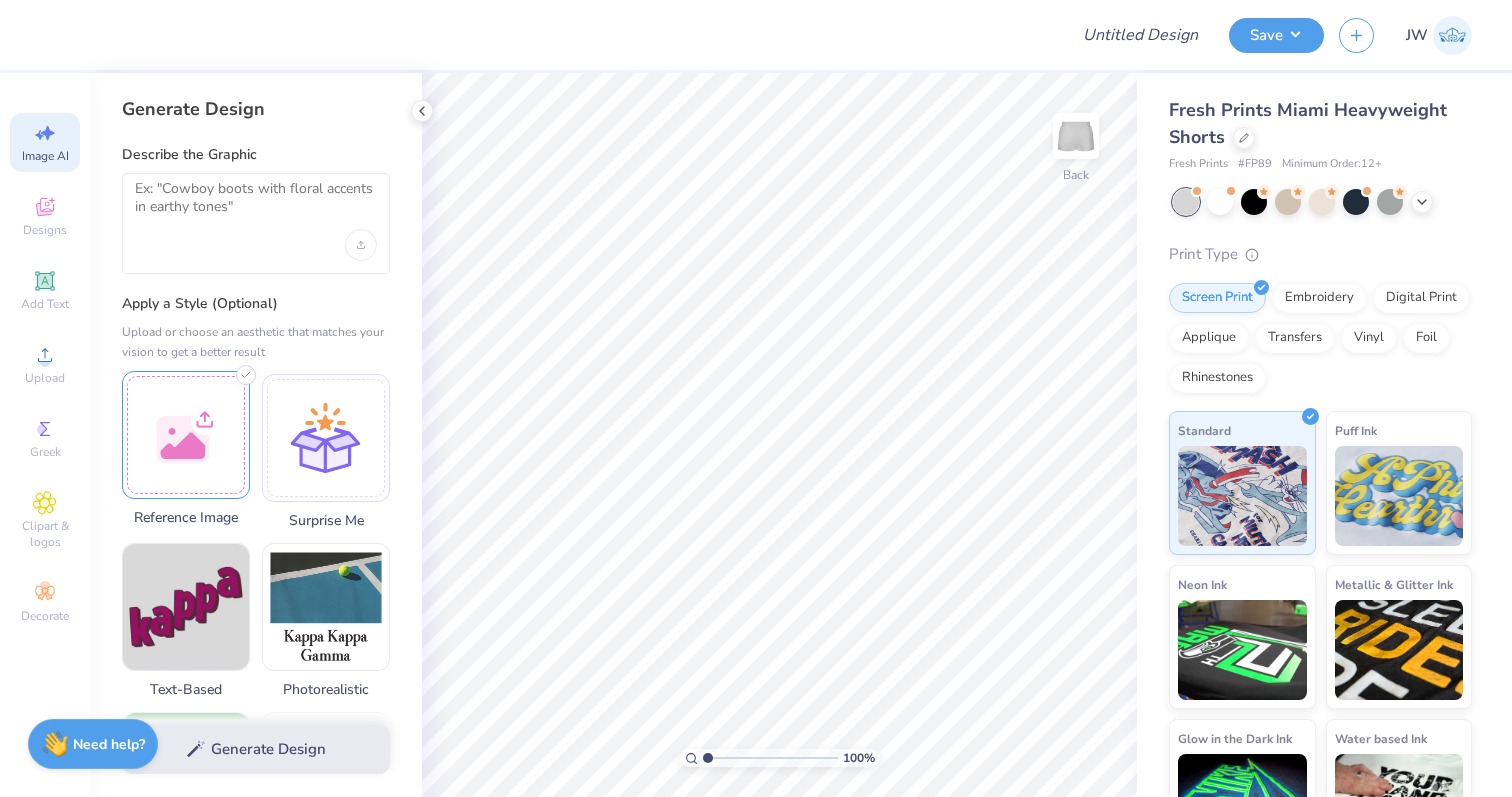 click at bounding box center (186, 435) 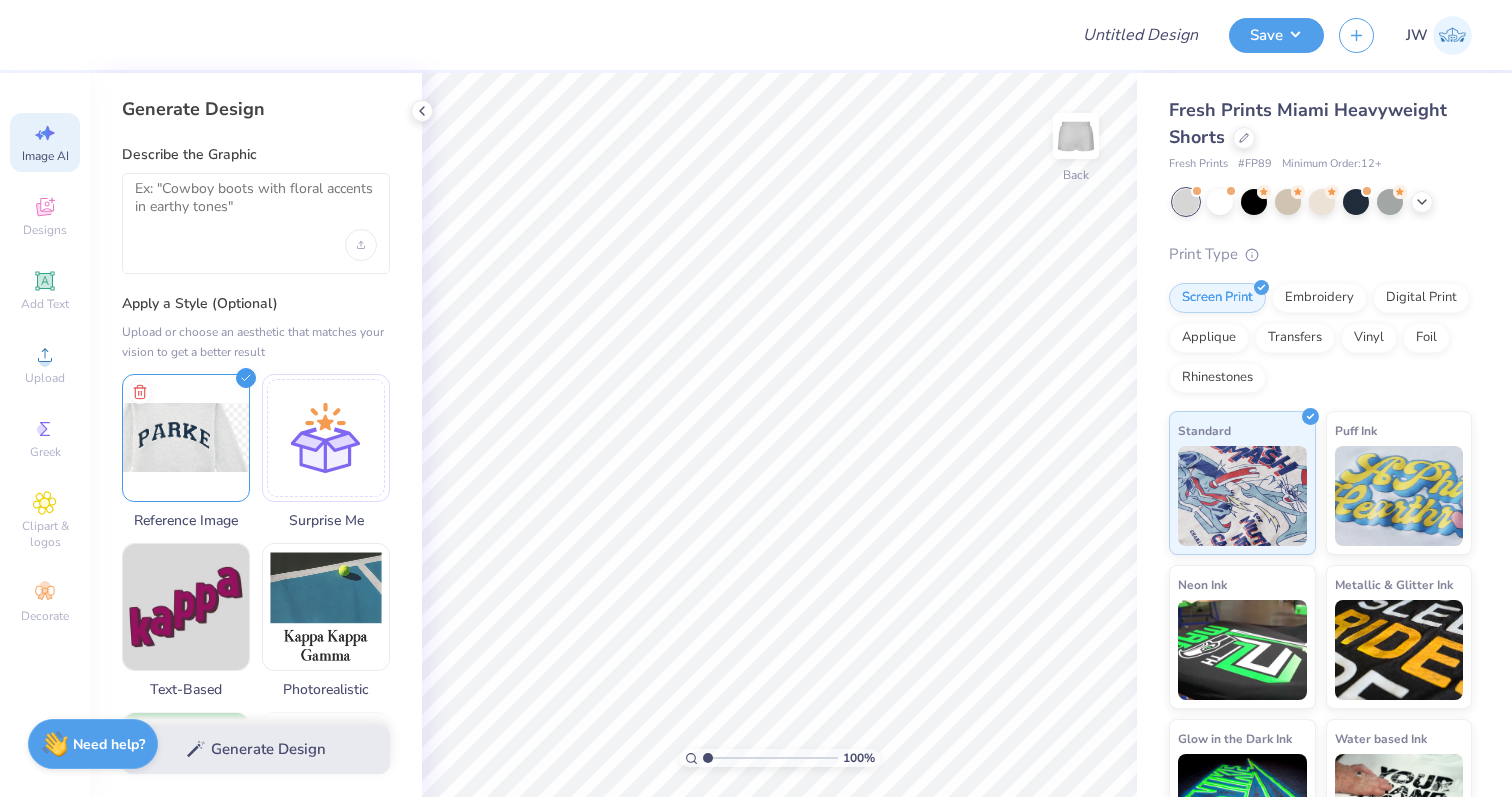 click at bounding box center [256, 223] 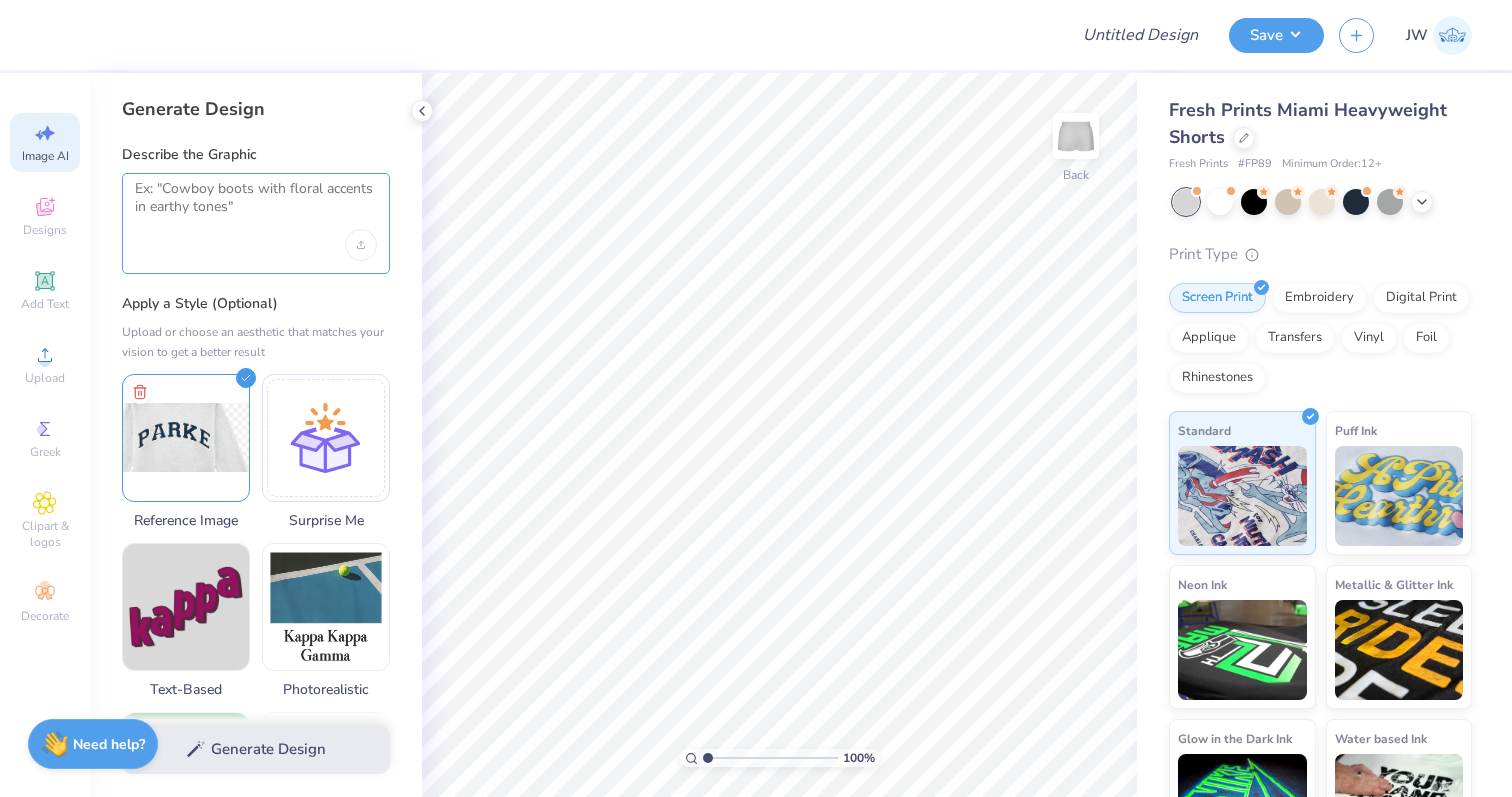 click at bounding box center [256, 205] 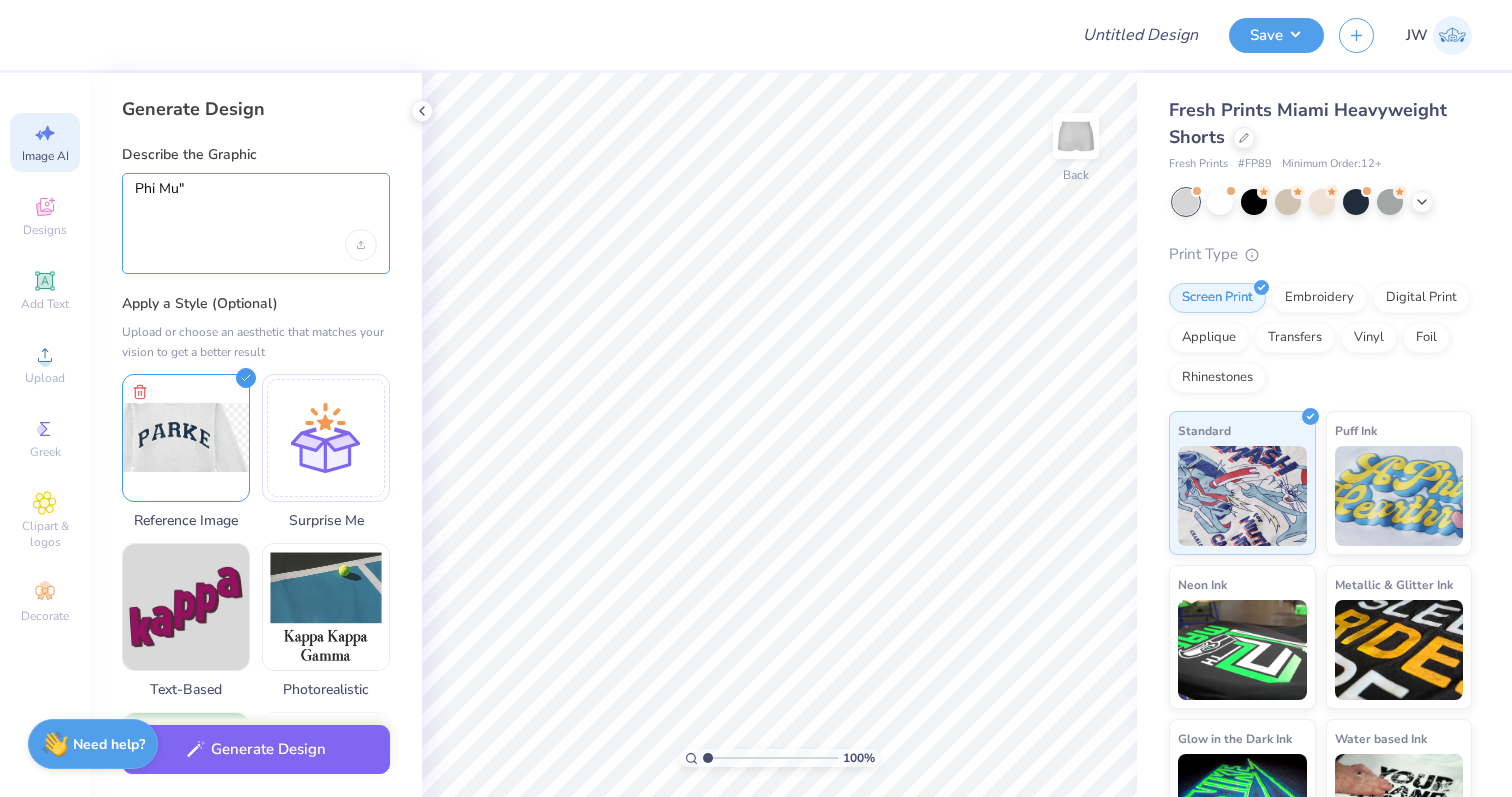 click on "Phi Mu"" at bounding box center (256, 205) 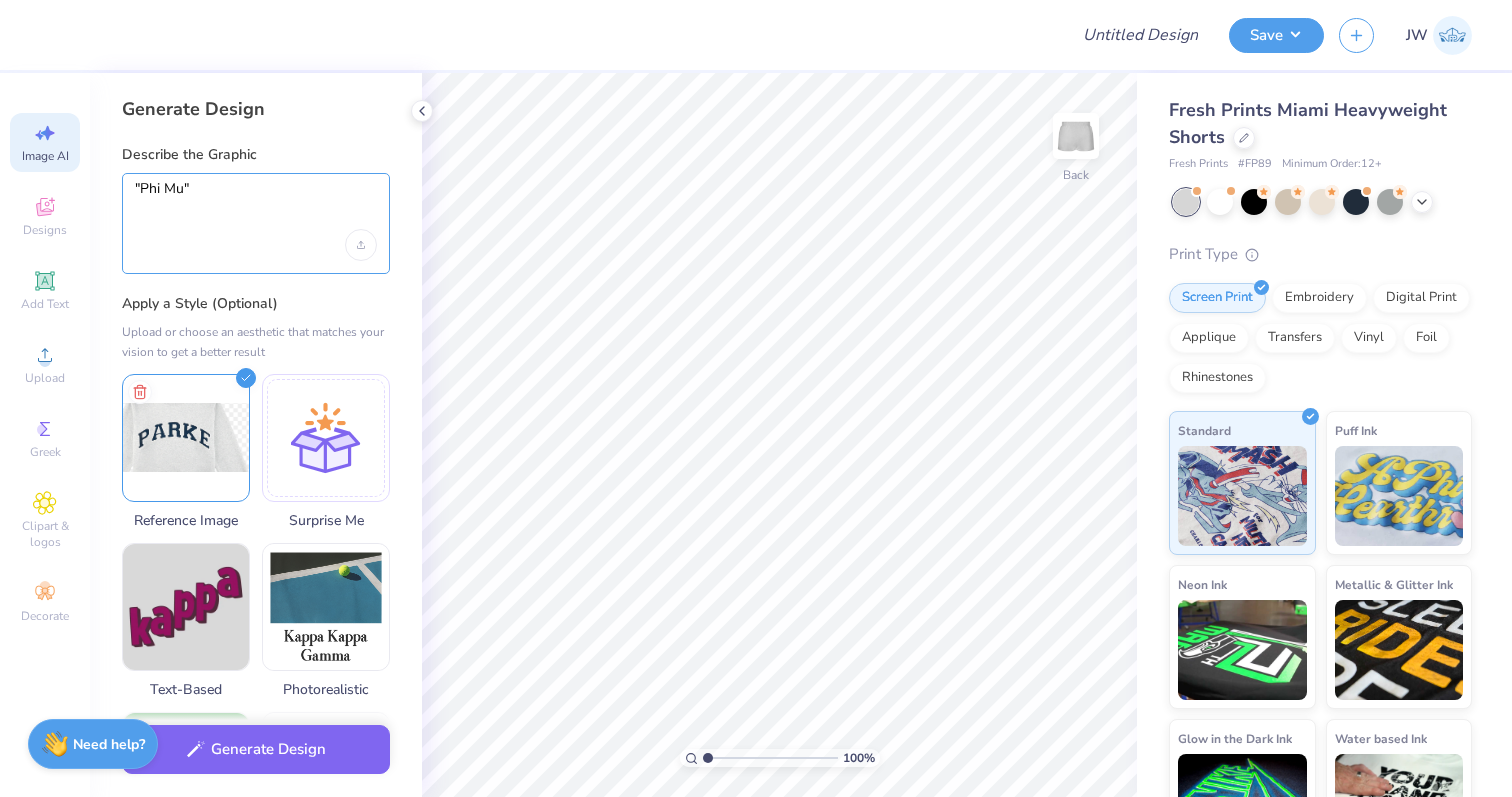click on ""Phi Mu"" at bounding box center (256, 205) 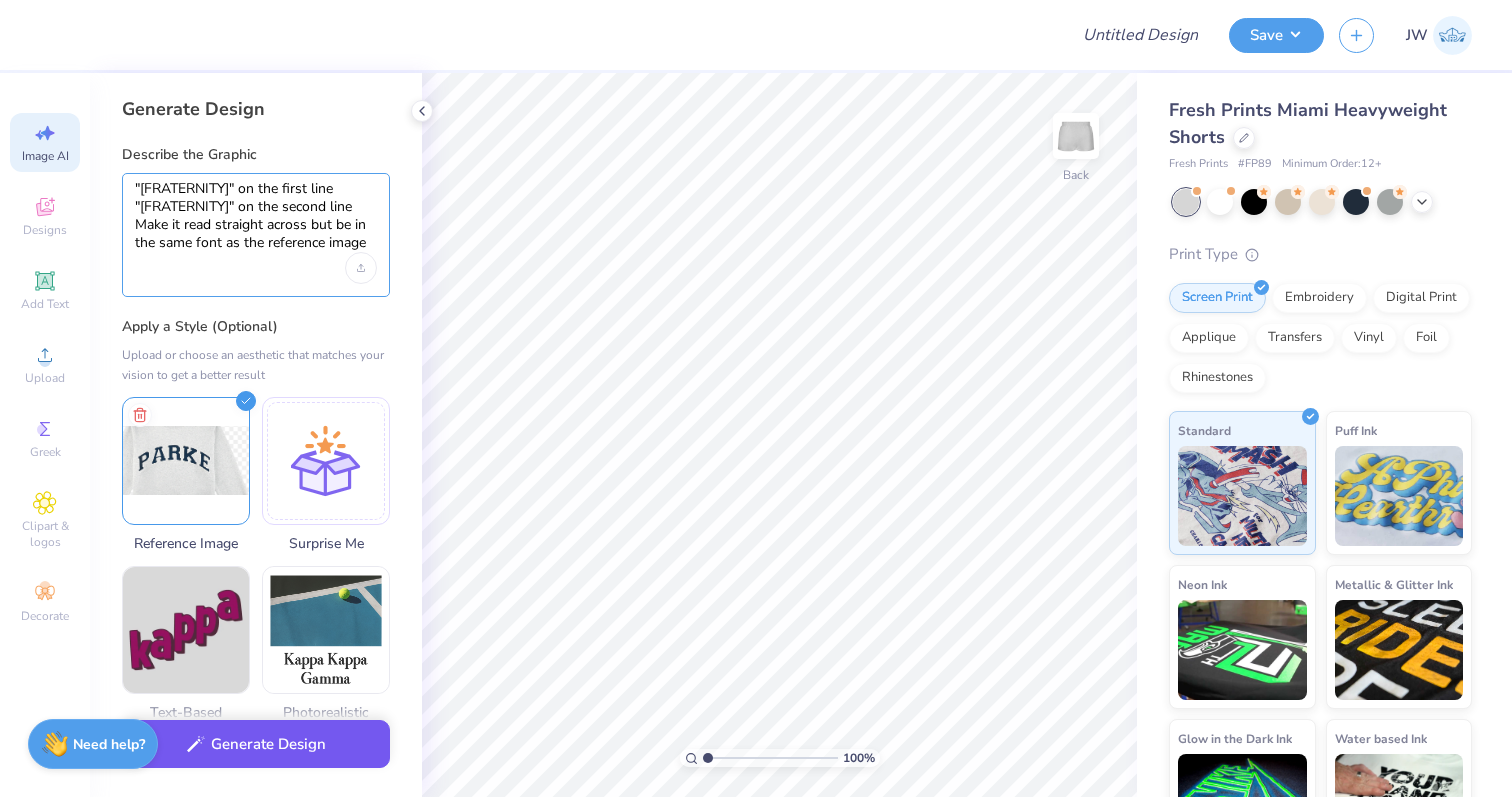 type on ""Phi Mu" on the first line
"Delta Alpha" on the second line
Make it read straight across but be in the same font as the reference image" 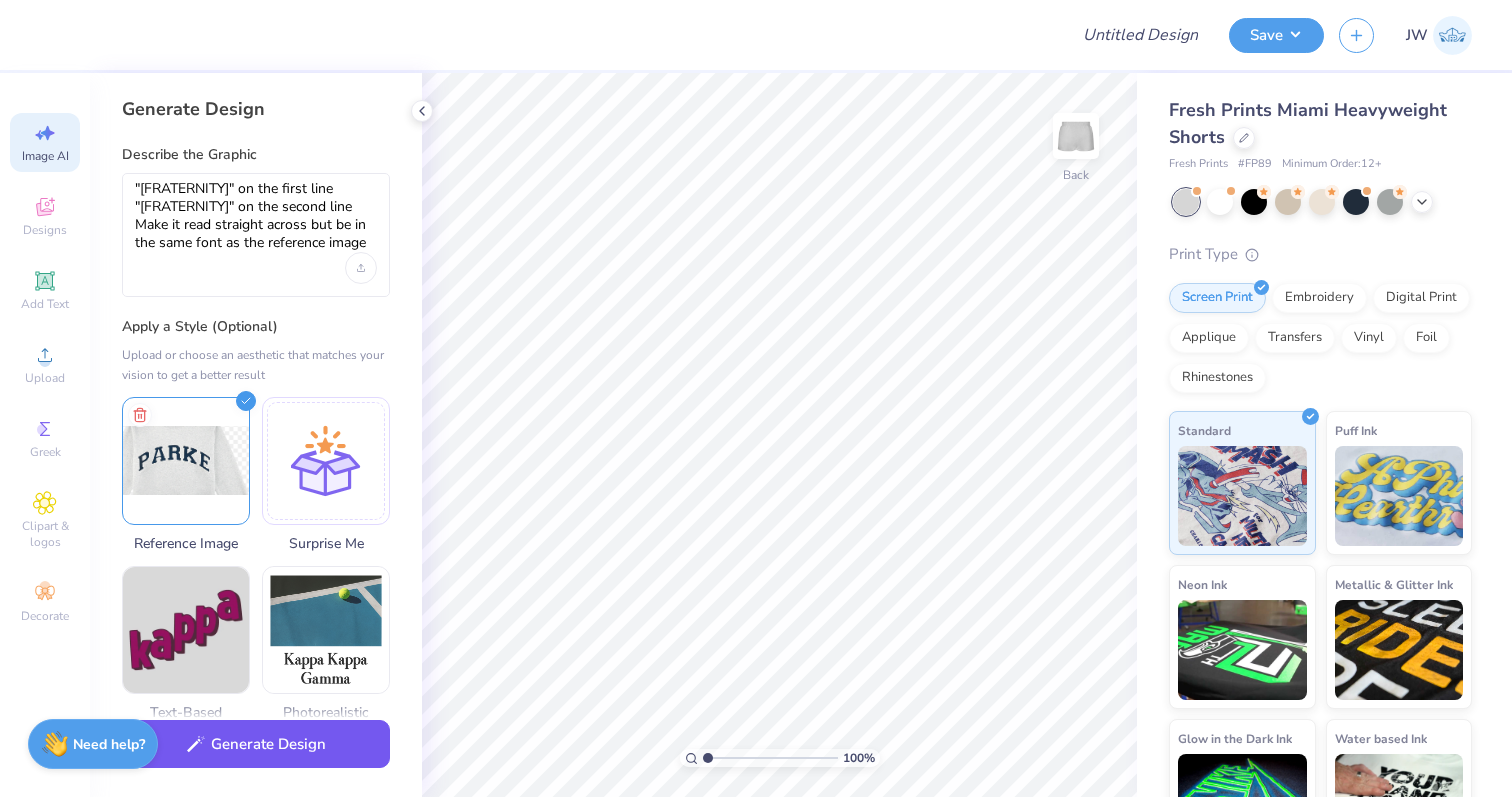 click on "Generate Design" at bounding box center [256, 744] 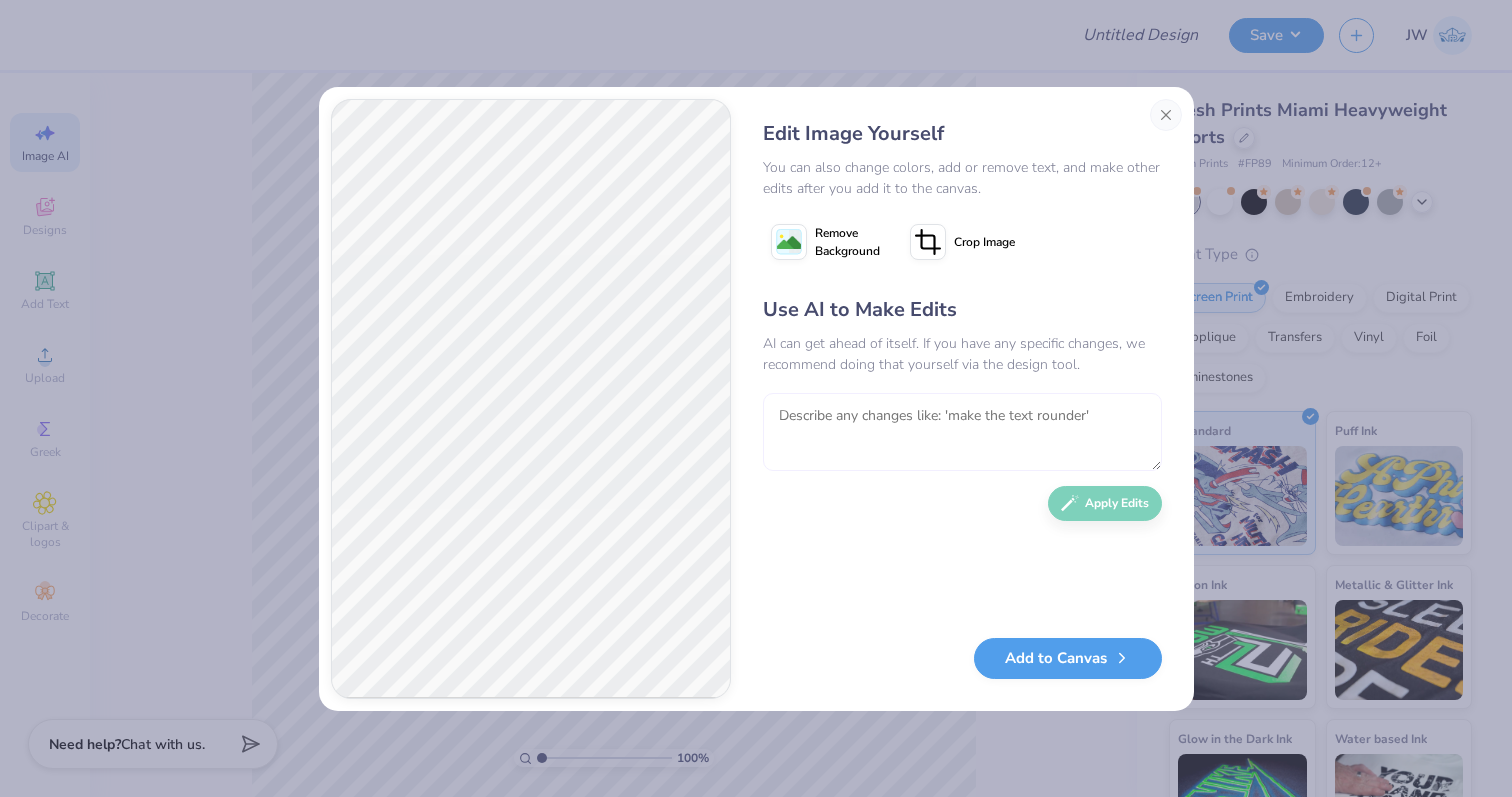 click at bounding box center [962, 432] 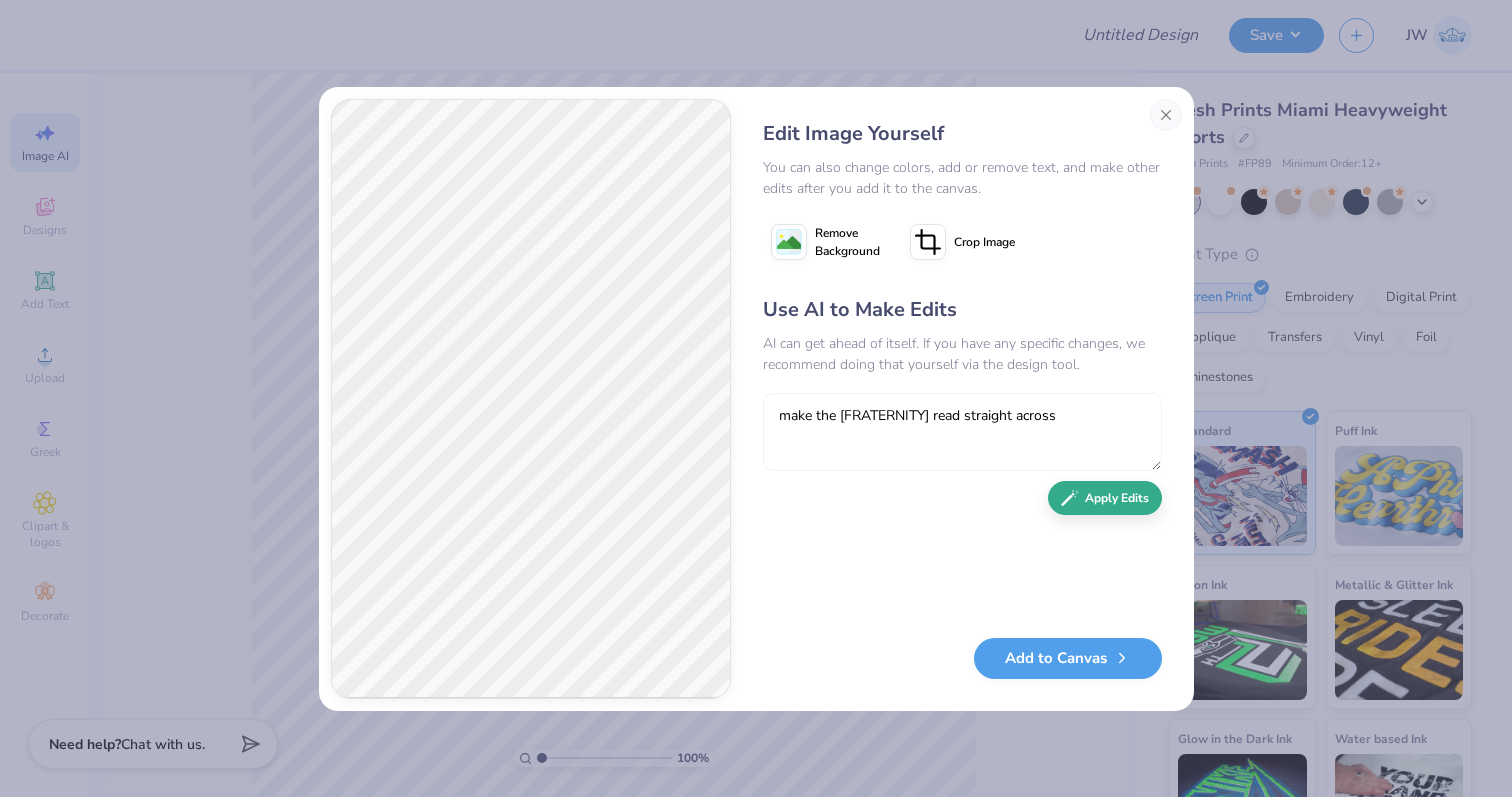 type on "make the [FRATERNITY] read straight across" 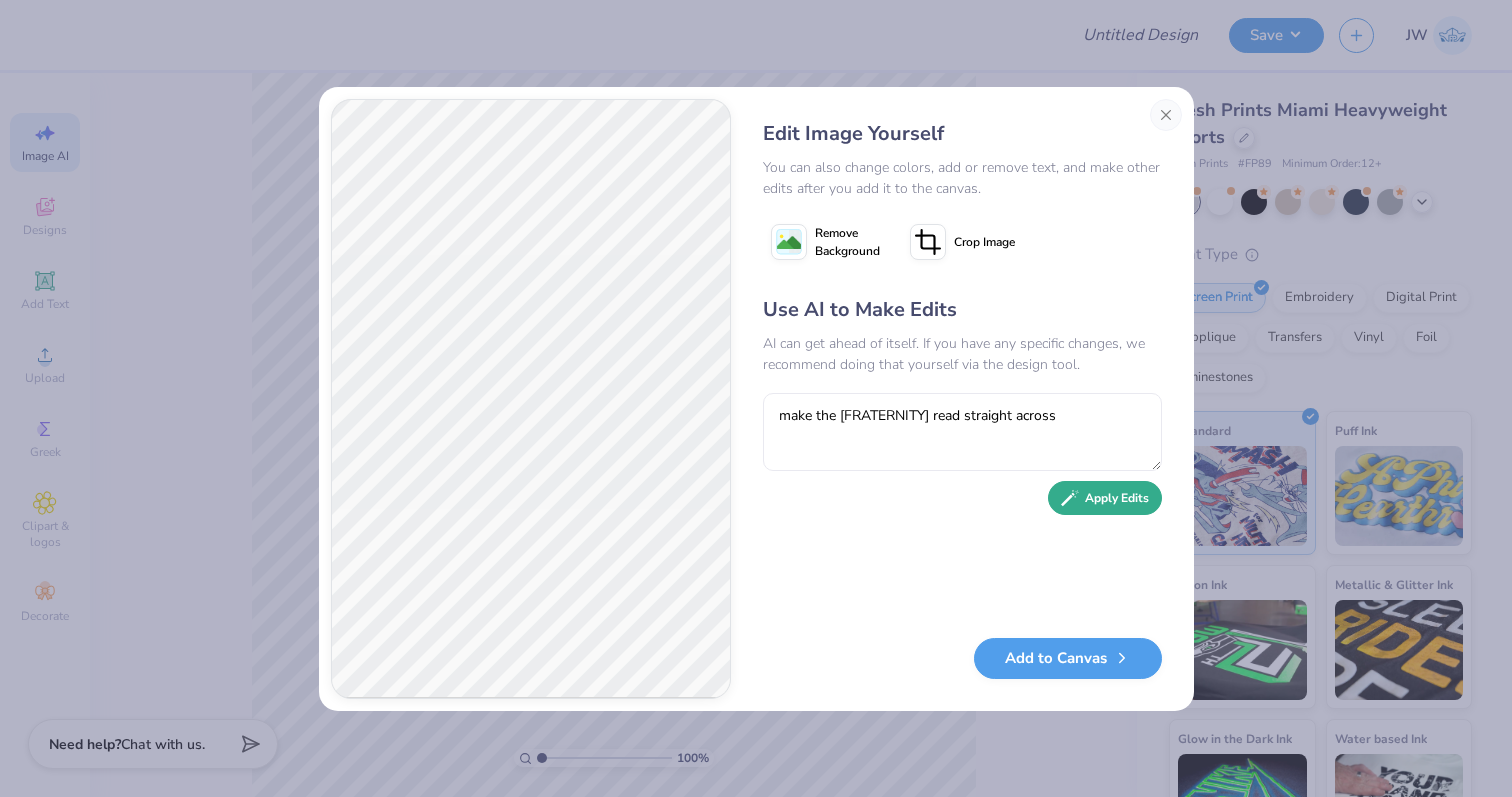 click on "Apply Edits" at bounding box center (1105, 498) 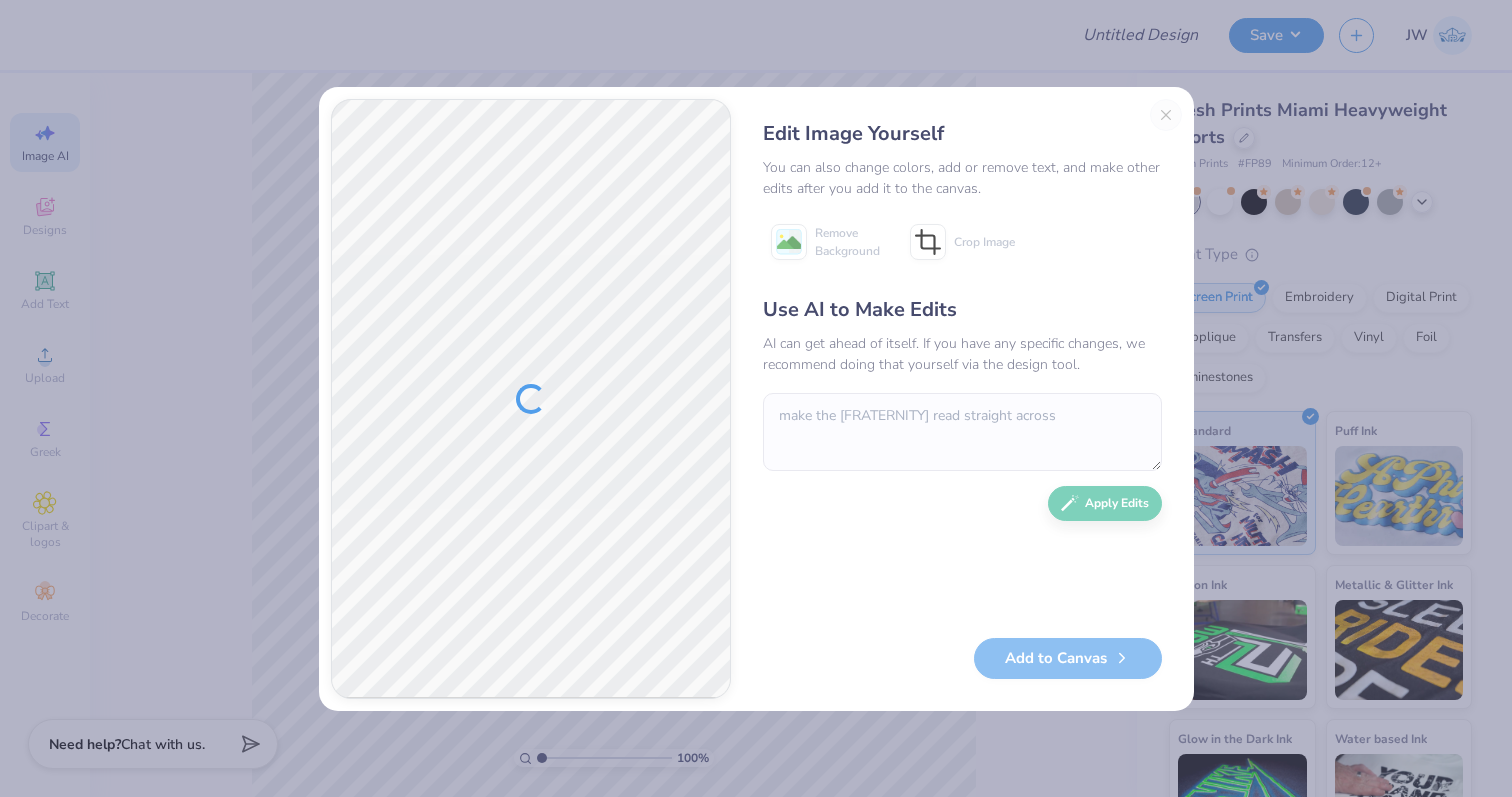 scroll, scrollTop: 0, scrollLeft: 0, axis: both 